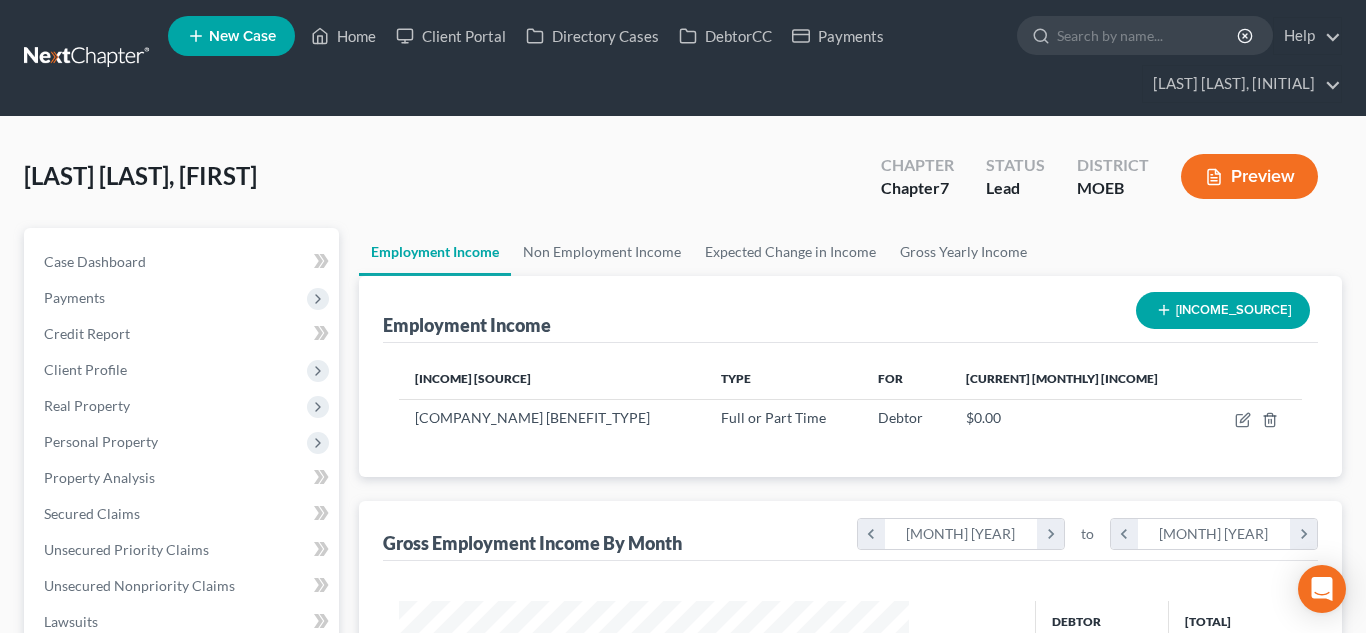 scroll, scrollTop: 0, scrollLeft: 0, axis: both 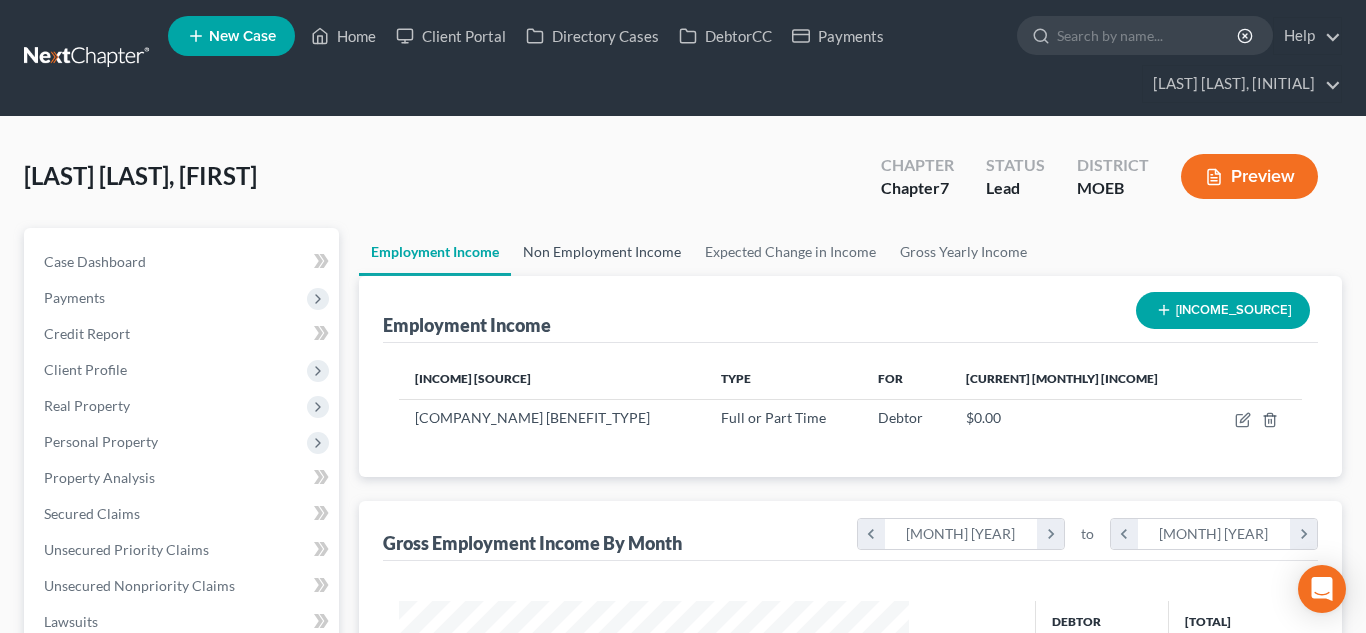 click on "Non Employment Income" at bounding box center [602, 252] 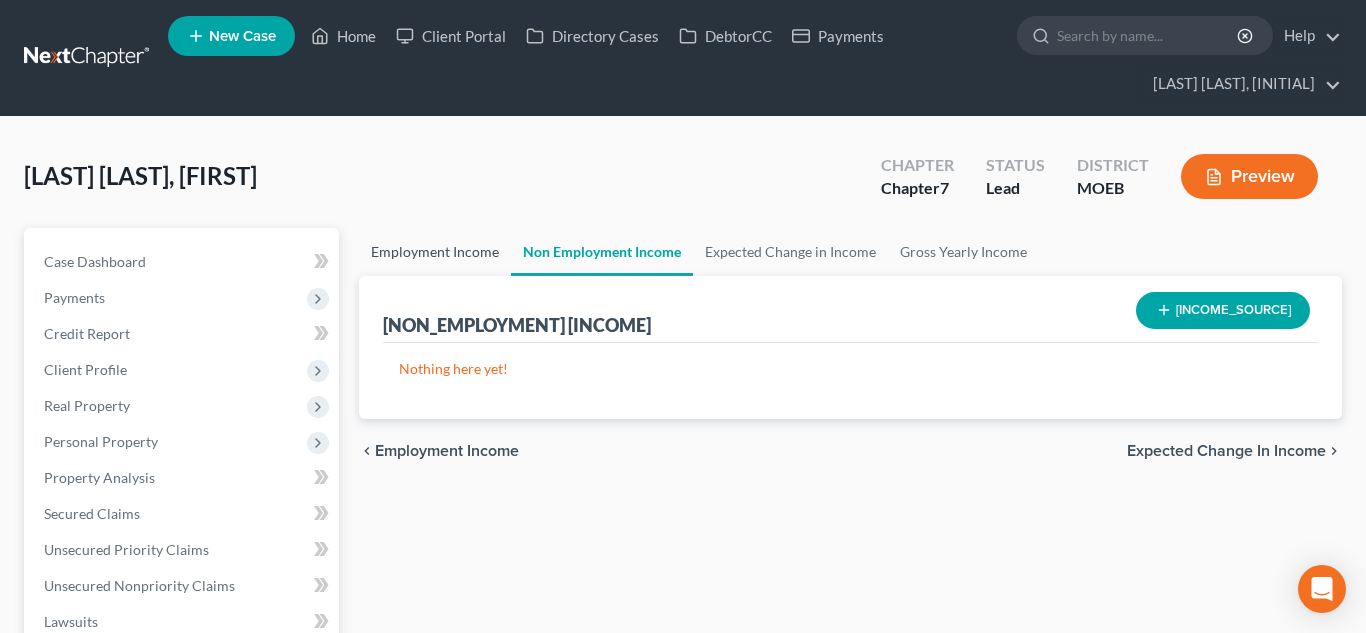 click on "Employment Income" at bounding box center [435, 252] 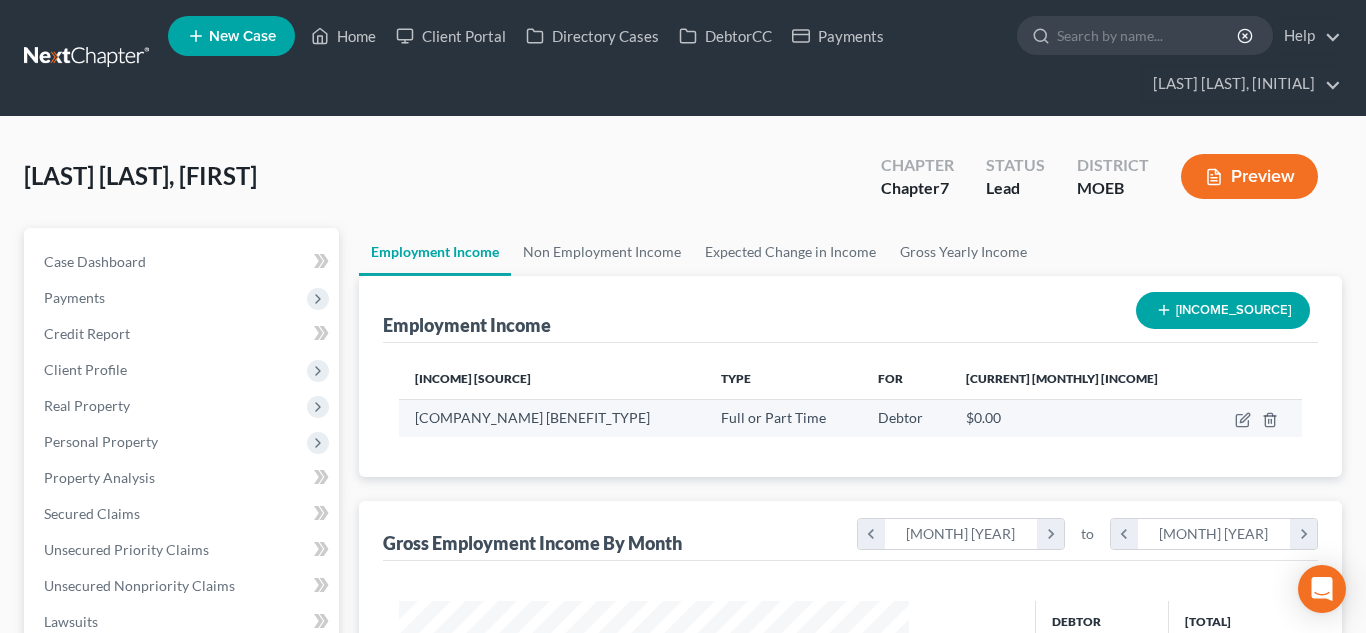 scroll, scrollTop: 999642, scrollLeft: 999450, axis: both 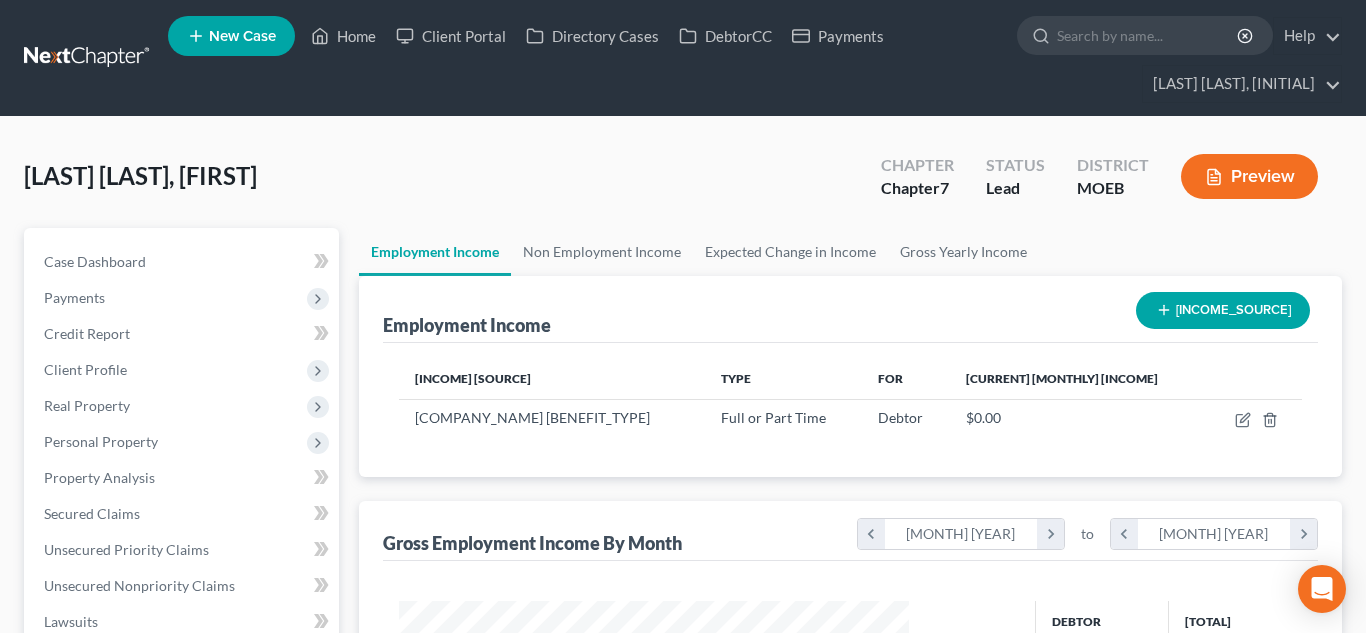 click on "[INCOME_SOURCE]" at bounding box center (1223, 310) 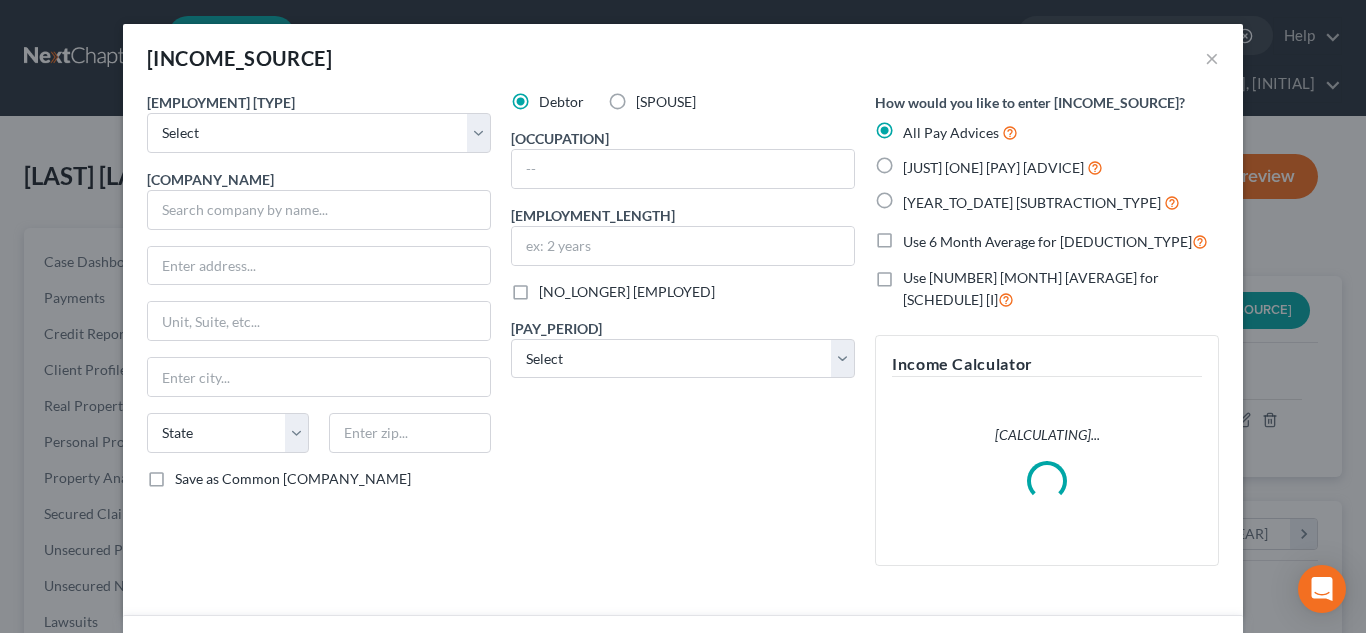 click on "[NO_LONGER] [EMPLOYED]" at bounding box center (627, 292) 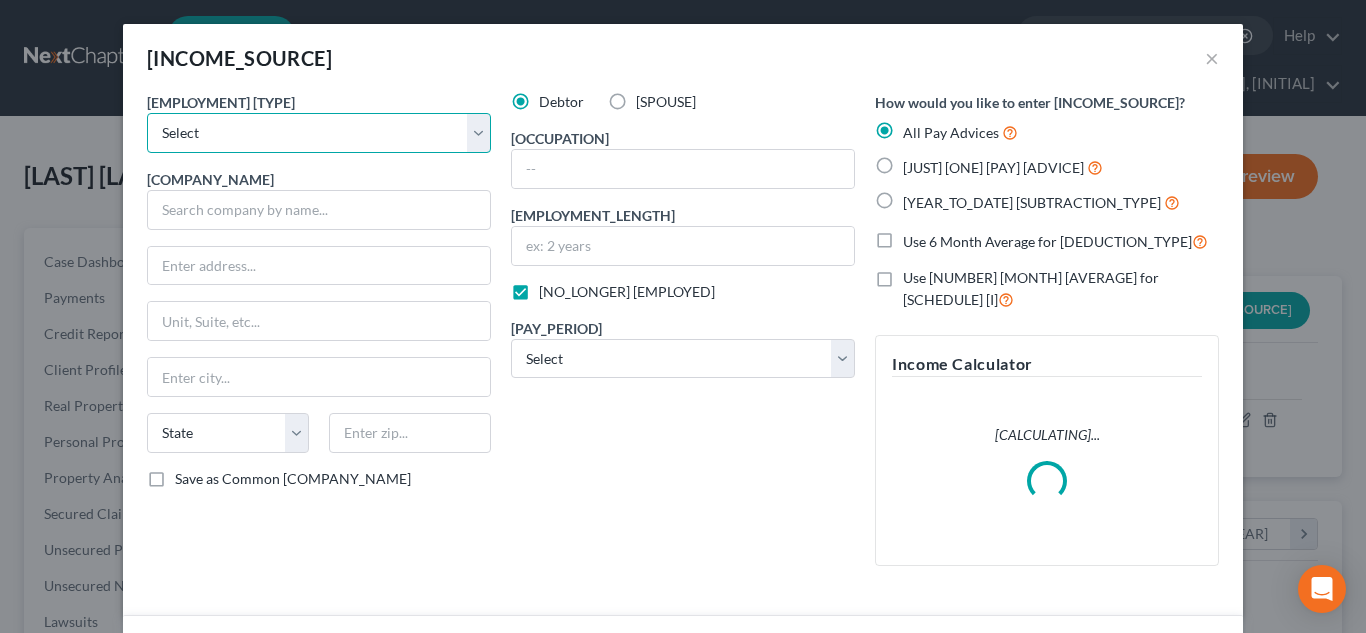 click on "Select [FULL_OR_PART_TIME] [EMPLOYMENT] [SELF_EMPLOYMENT]" at bounding box center [319, 133] 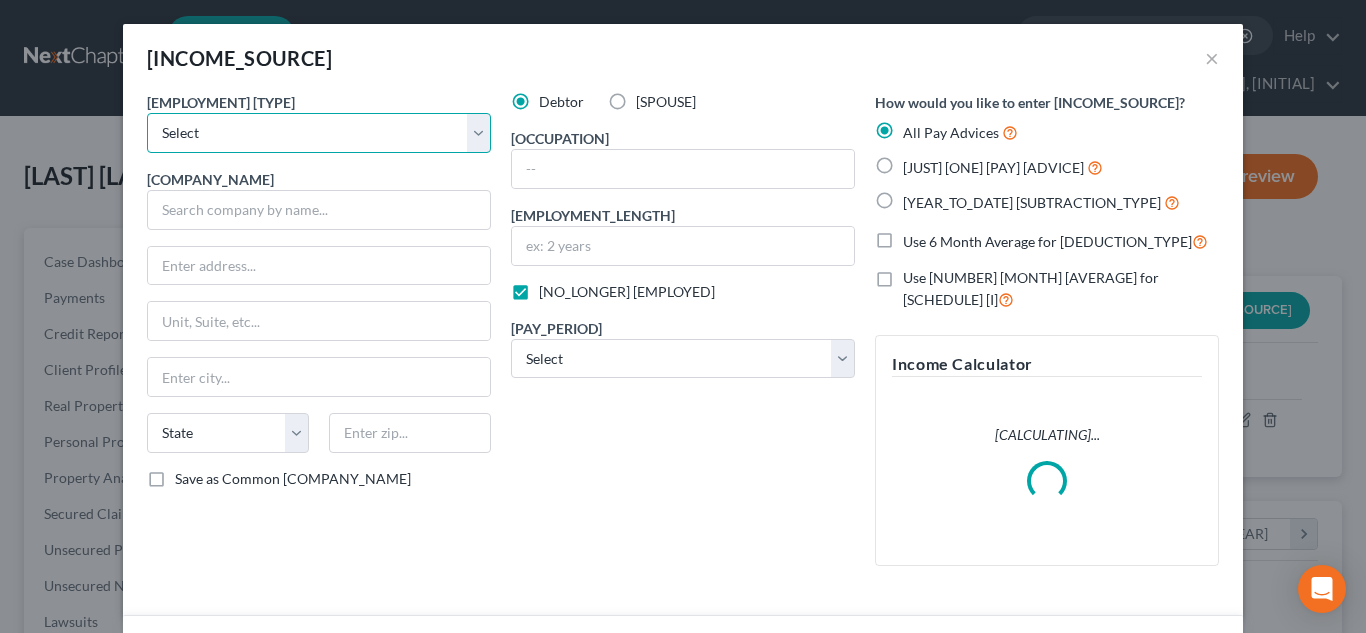 select on "[NUMBER]" 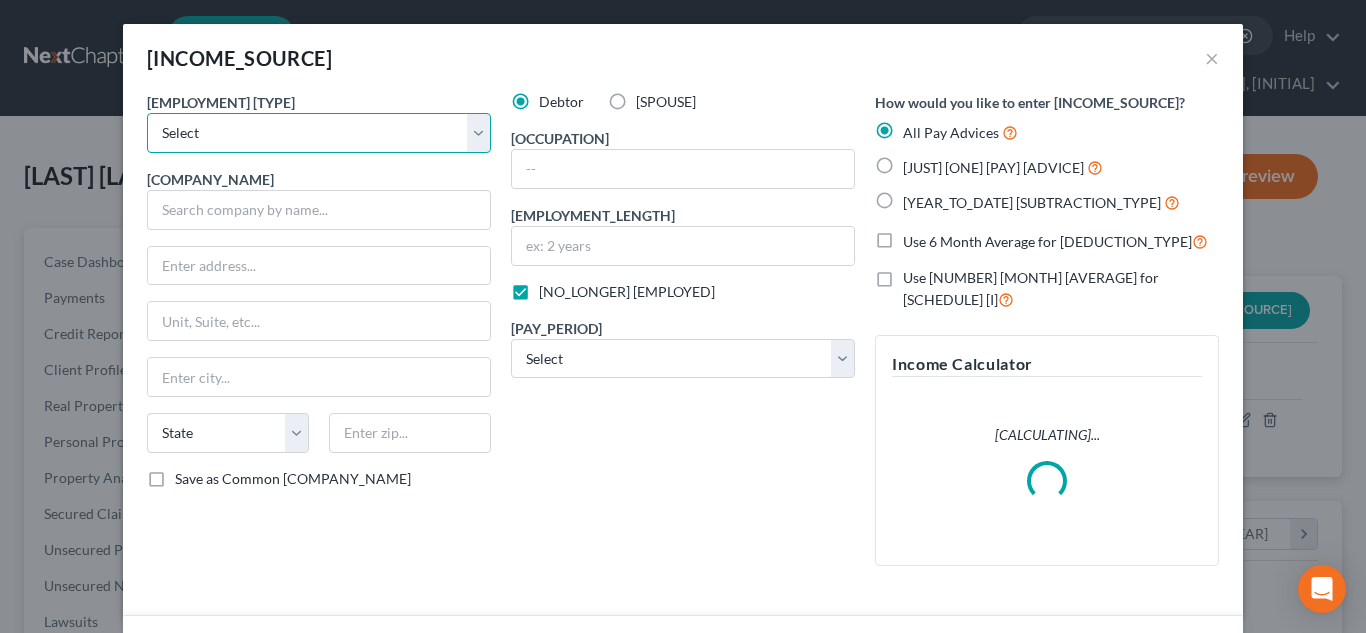 click on "Select [FULL_OR_PART_TIME] [EMPLOYMENT] [SELF_EMPLOYMENT]" at bounding box center [319, 133] 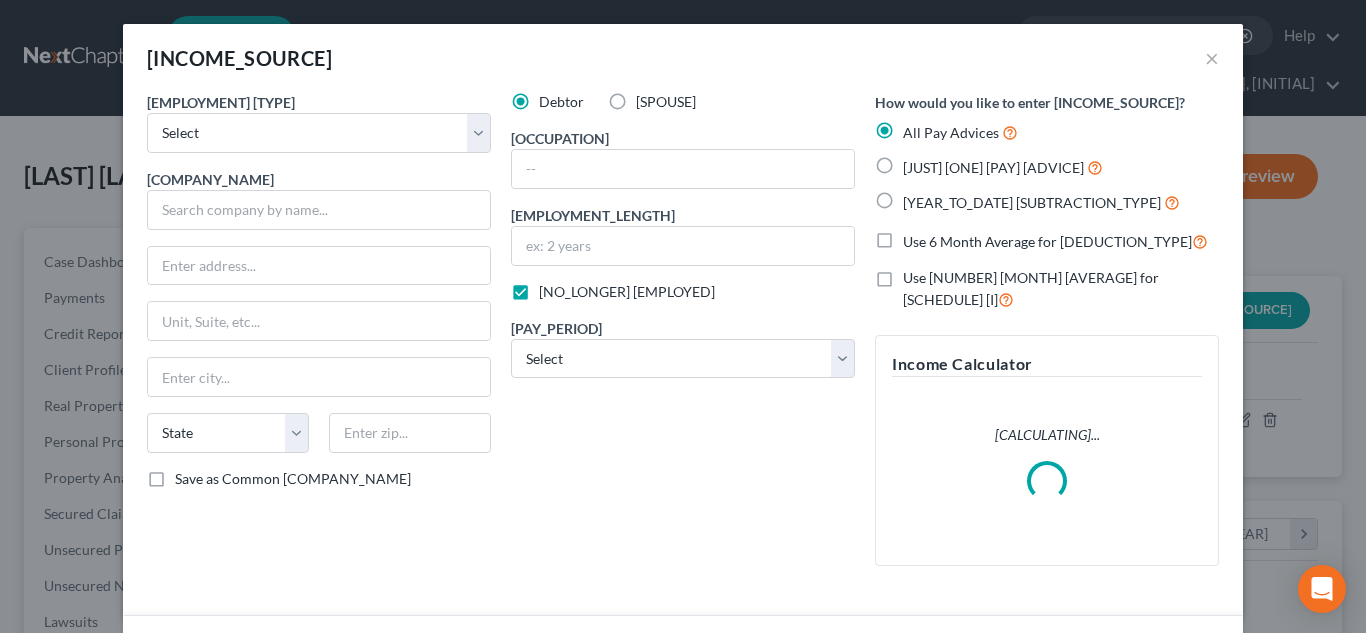 click on "[YEAR_TO_DATE] [SUBTRACTION_TYPE]" at bounding box center (1041, 202) 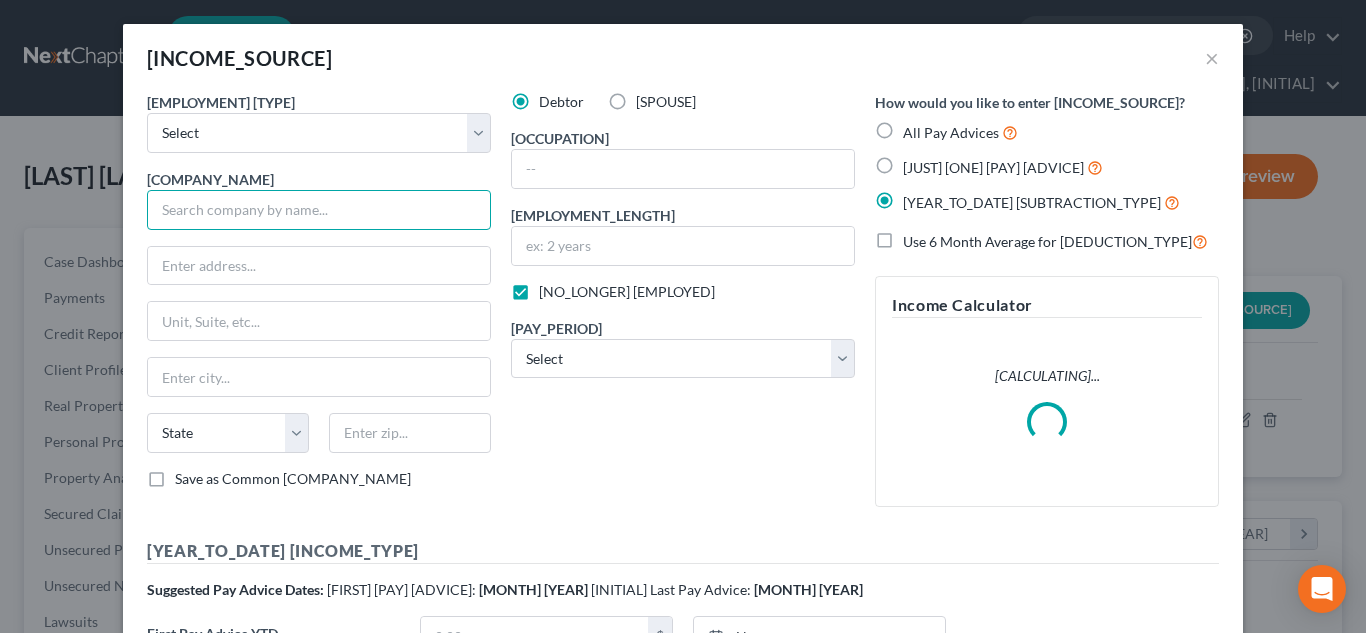click at bounding box center [319, 210] 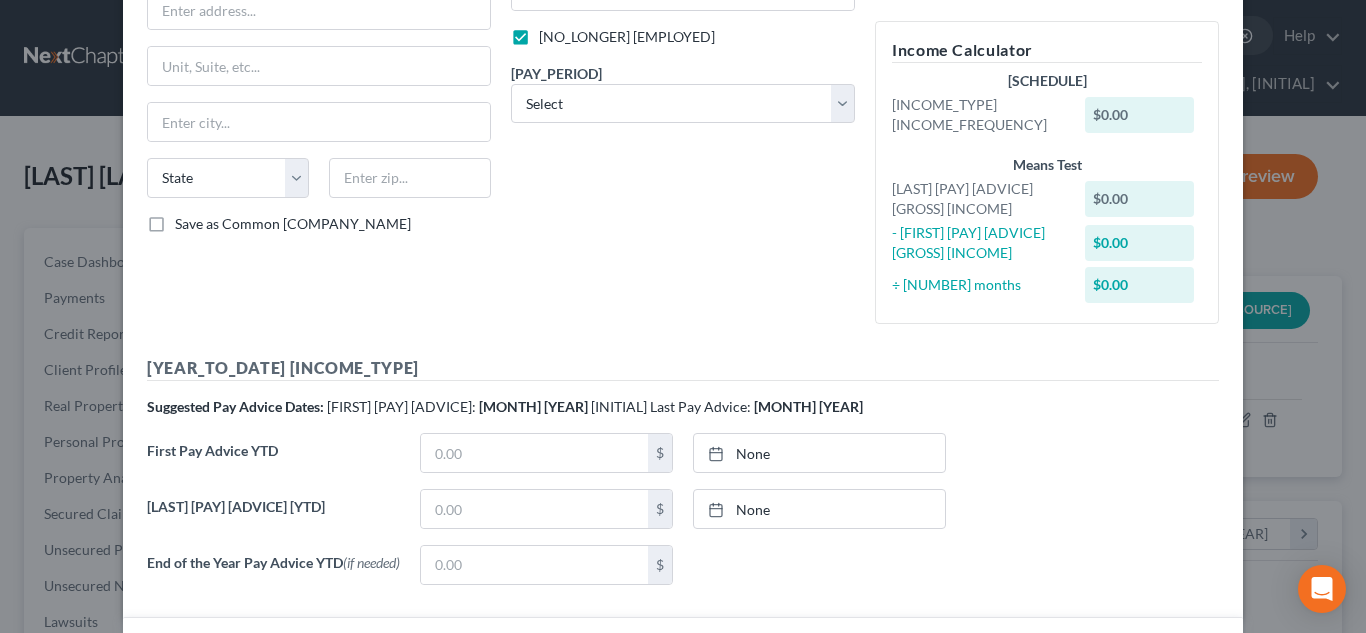 scroll, scrollTop: 430, scrollLeft: 0, axis: vertical 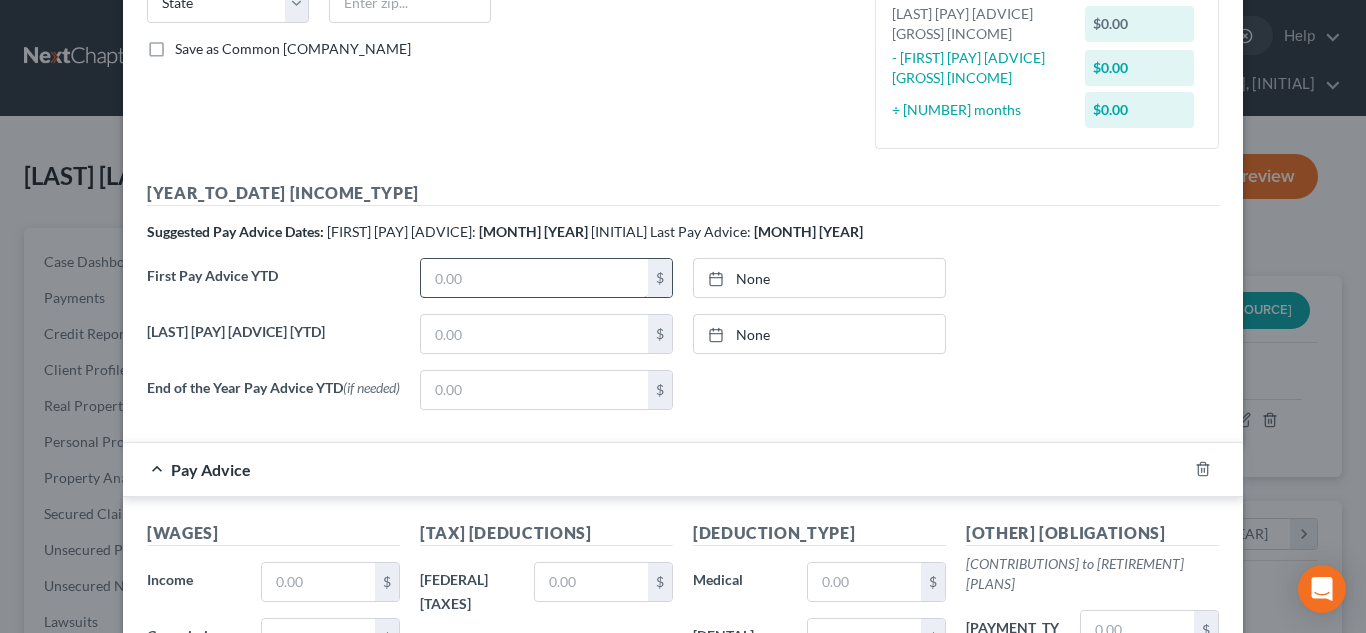 type on "[LAST] [LAST] [INITIAL]" 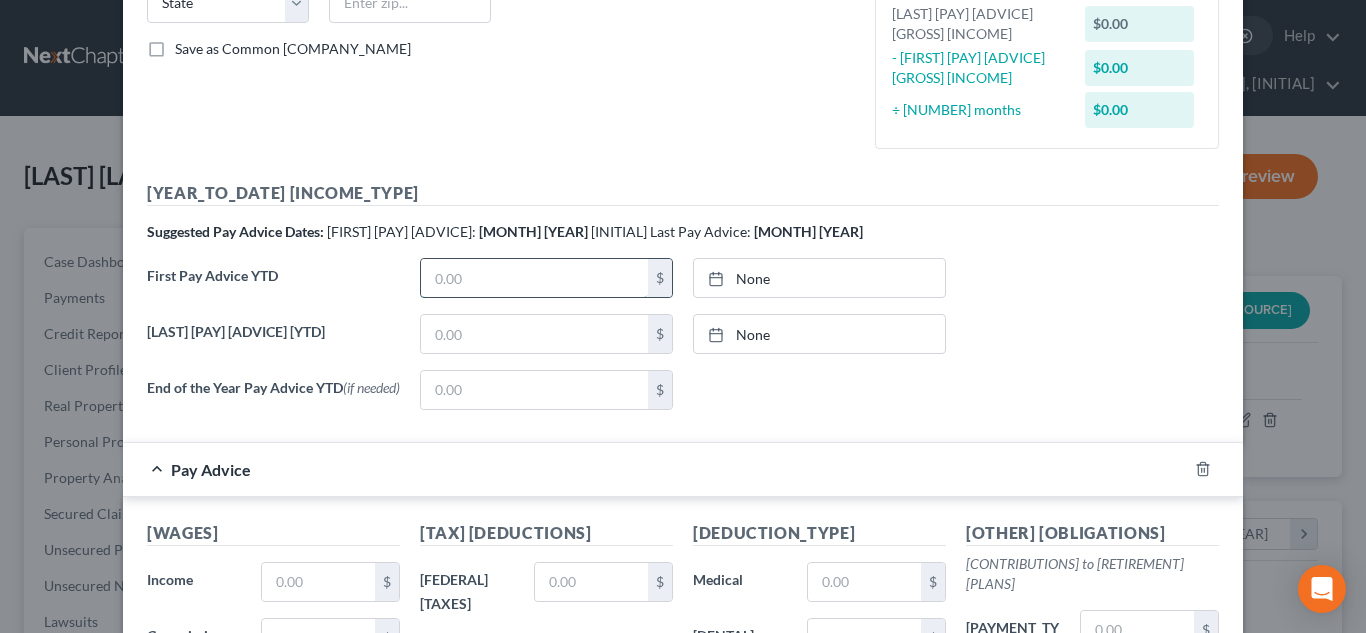 click at bounding box center [534, 278] 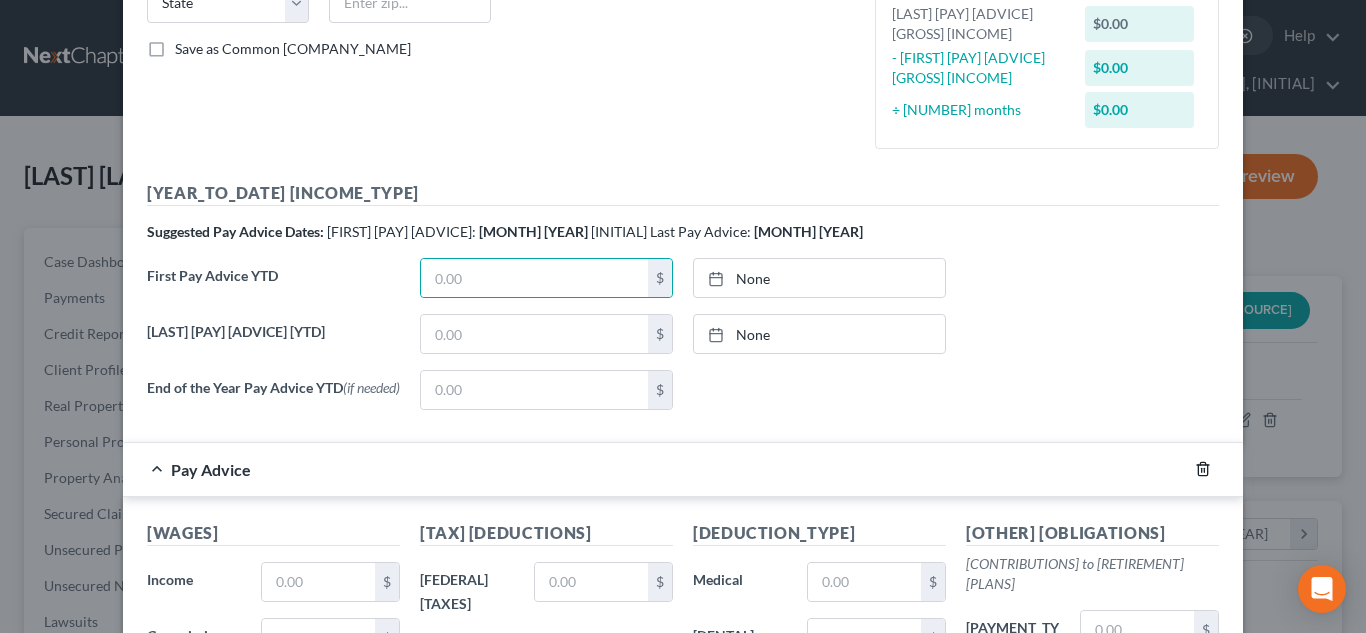 click 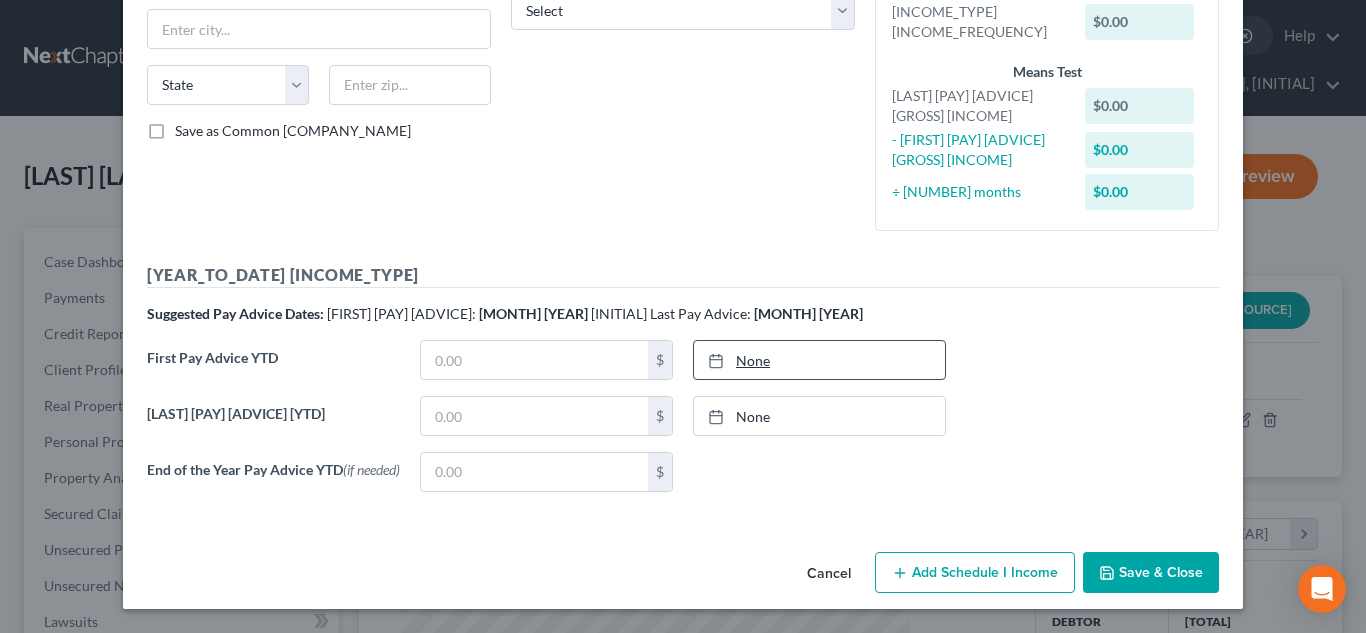 scroll, scrollTop: 369, scrollLeft: 0, axis: vertical 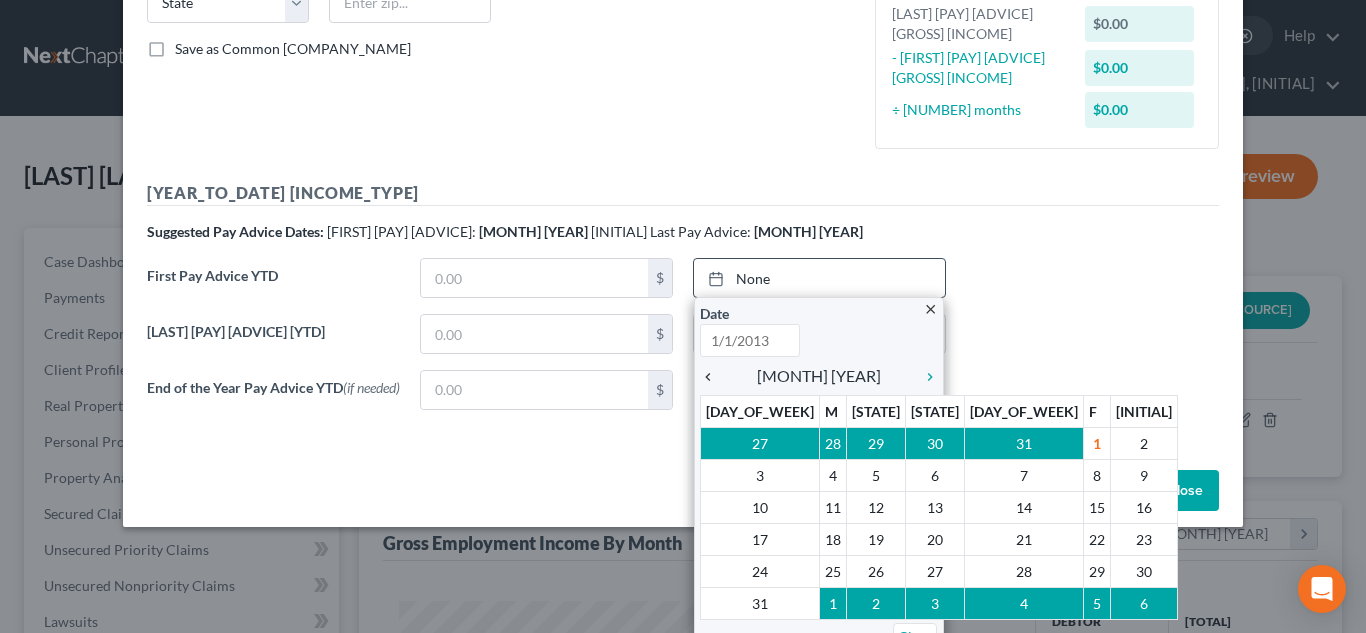 click on "chevron_left" at bounding box center (713, 377) 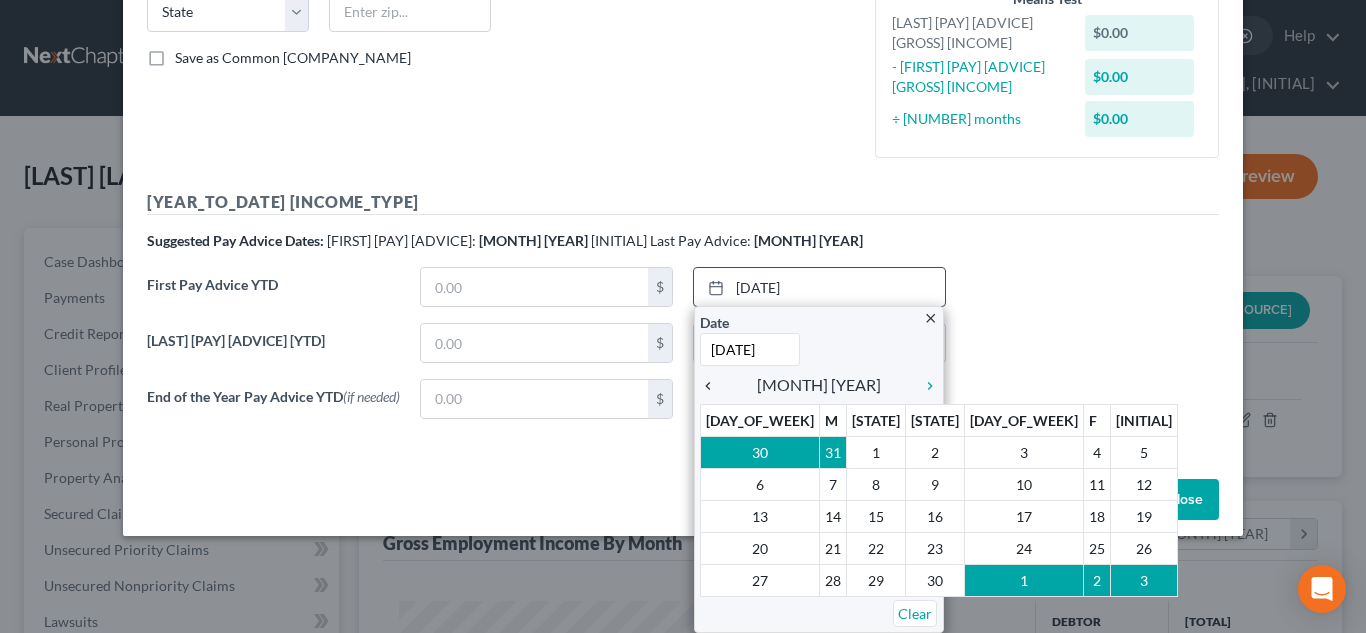 click on "chevron_left" at bounding box center (713, 386) 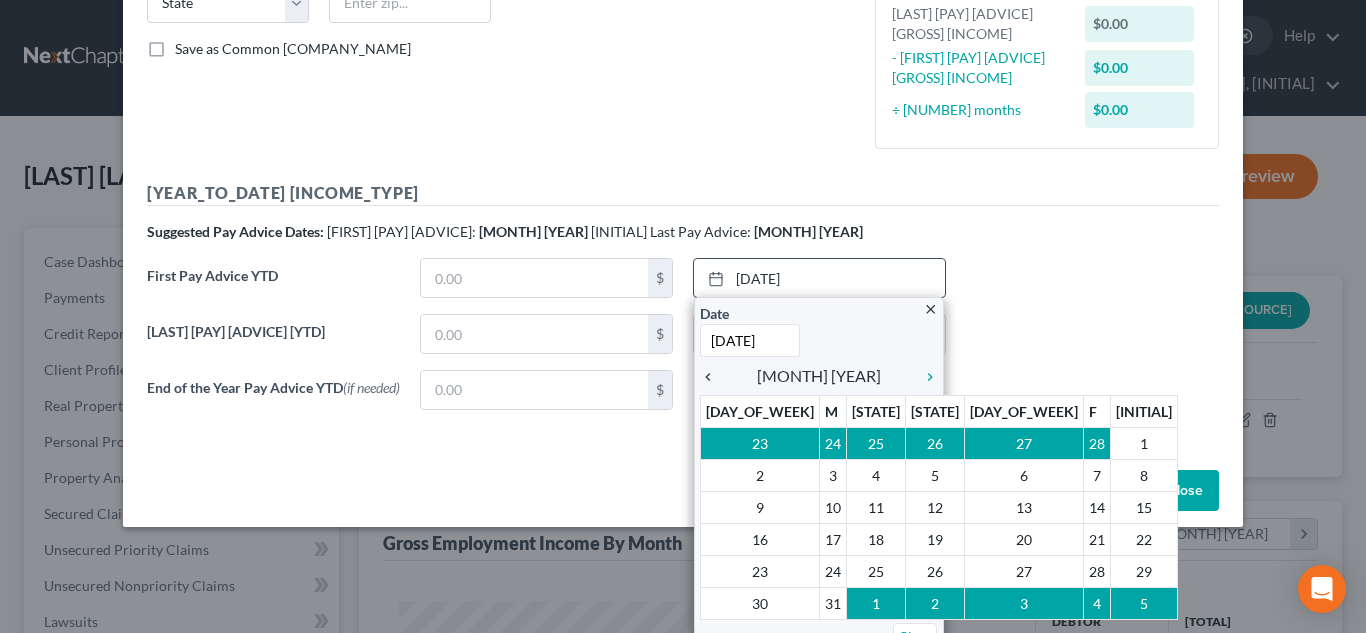 click on "chevron_left" at bounding box center [713, 377] 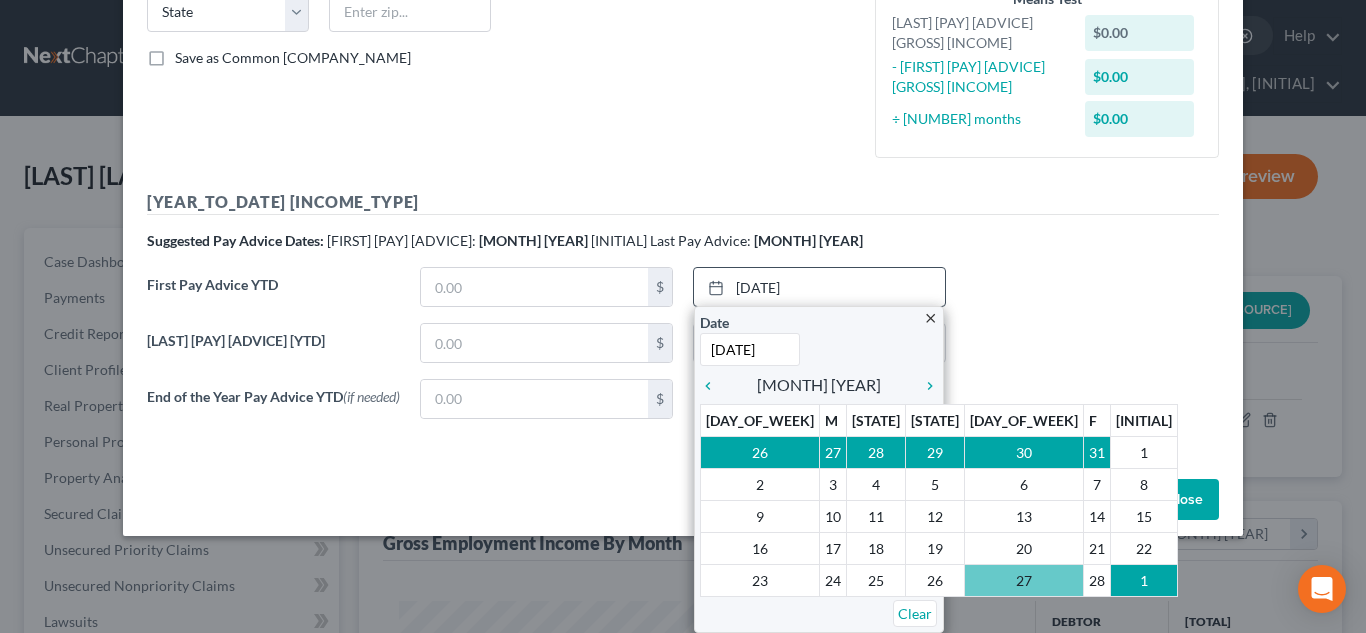 scroll, scrollTop: 369, scrollLeft: 0, axis: vertical 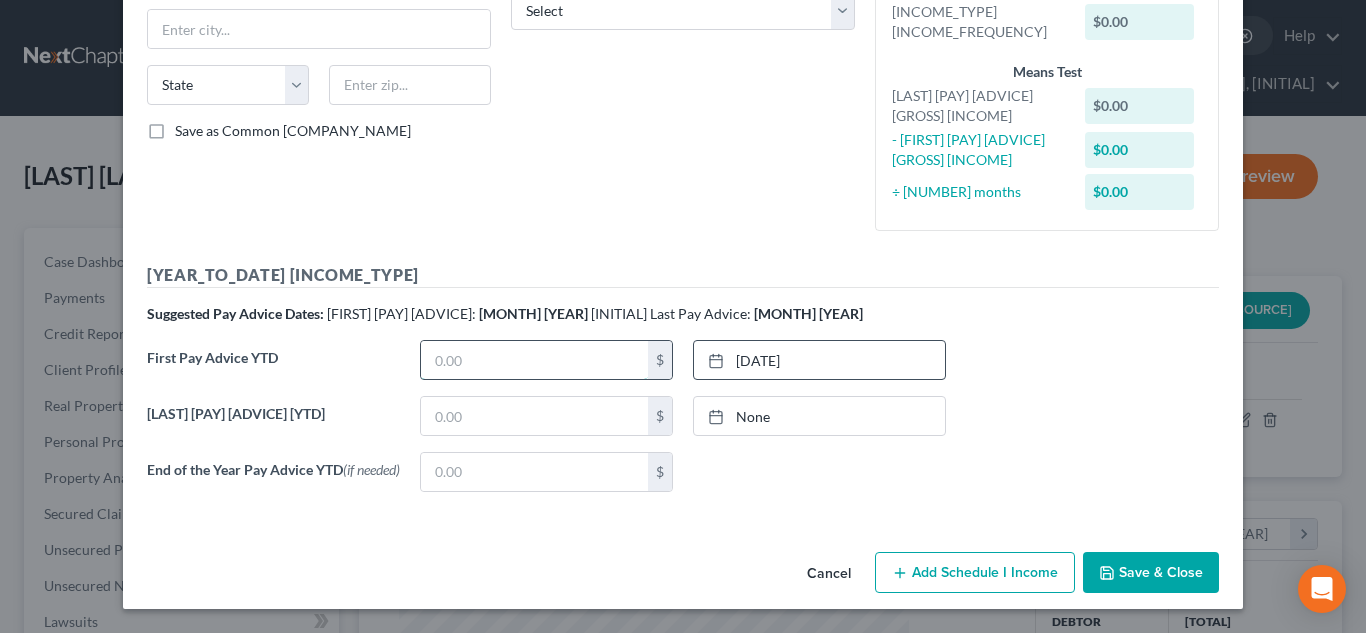 click at bounding box center (534, 360) 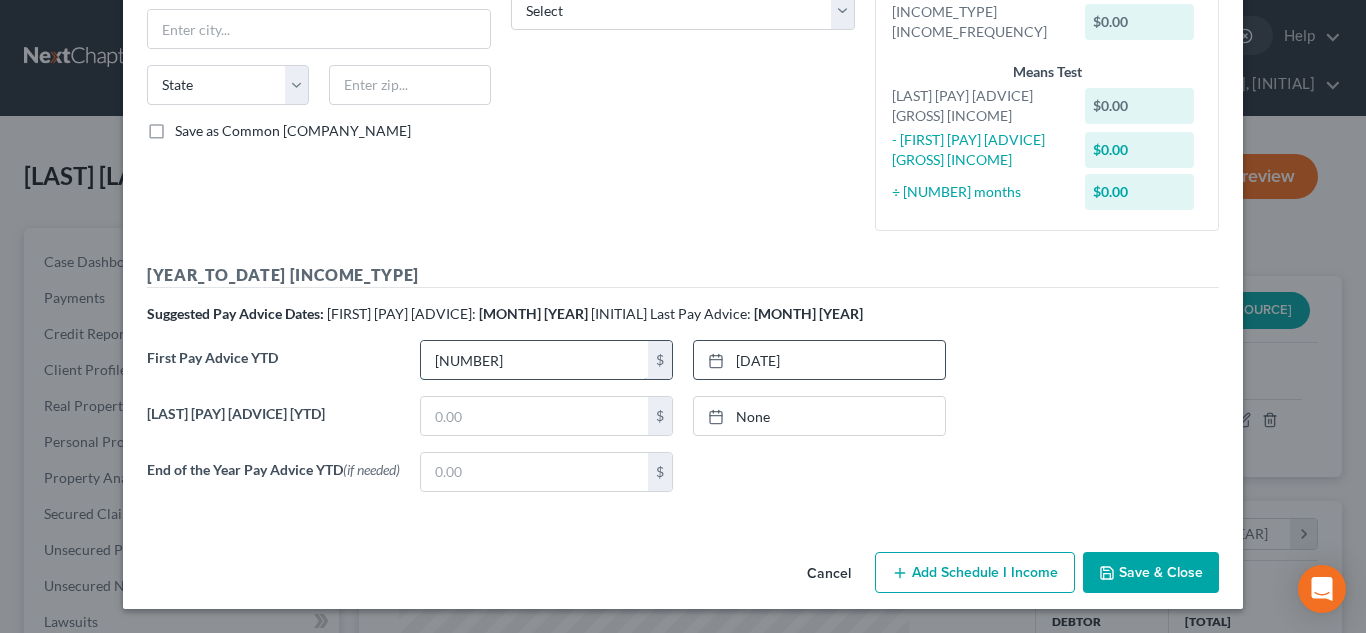 type on "[NUMBER]" 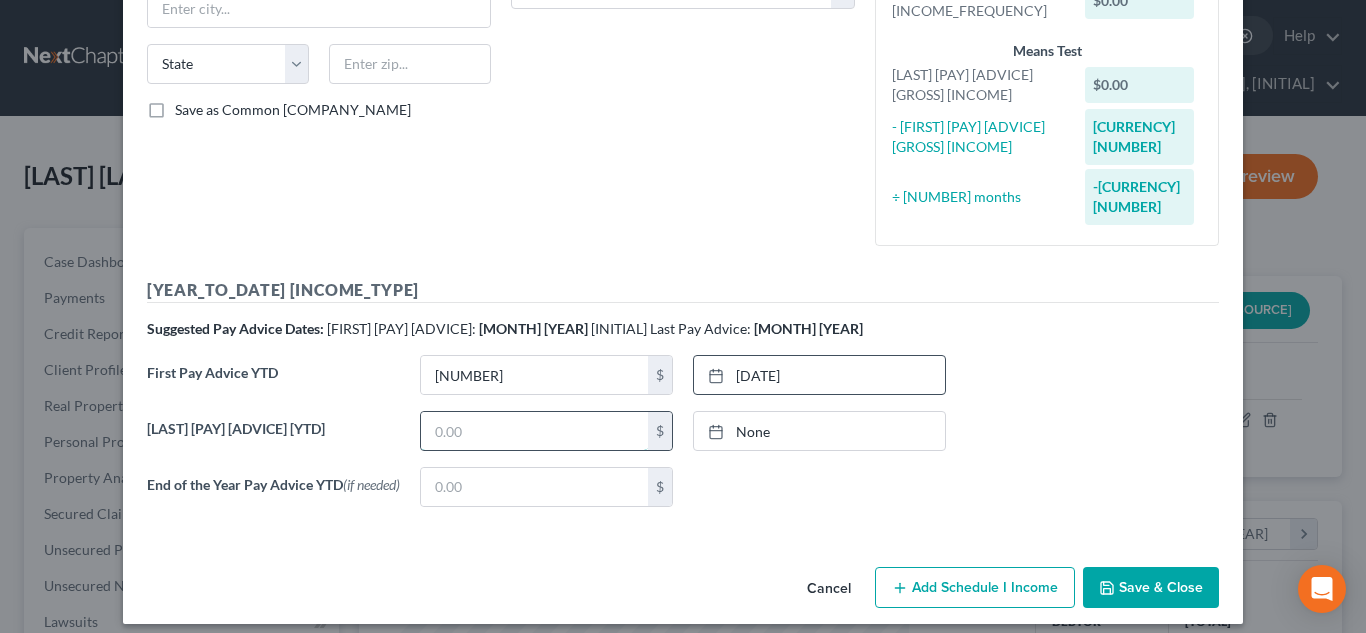 click at bounding box center (534, 431) 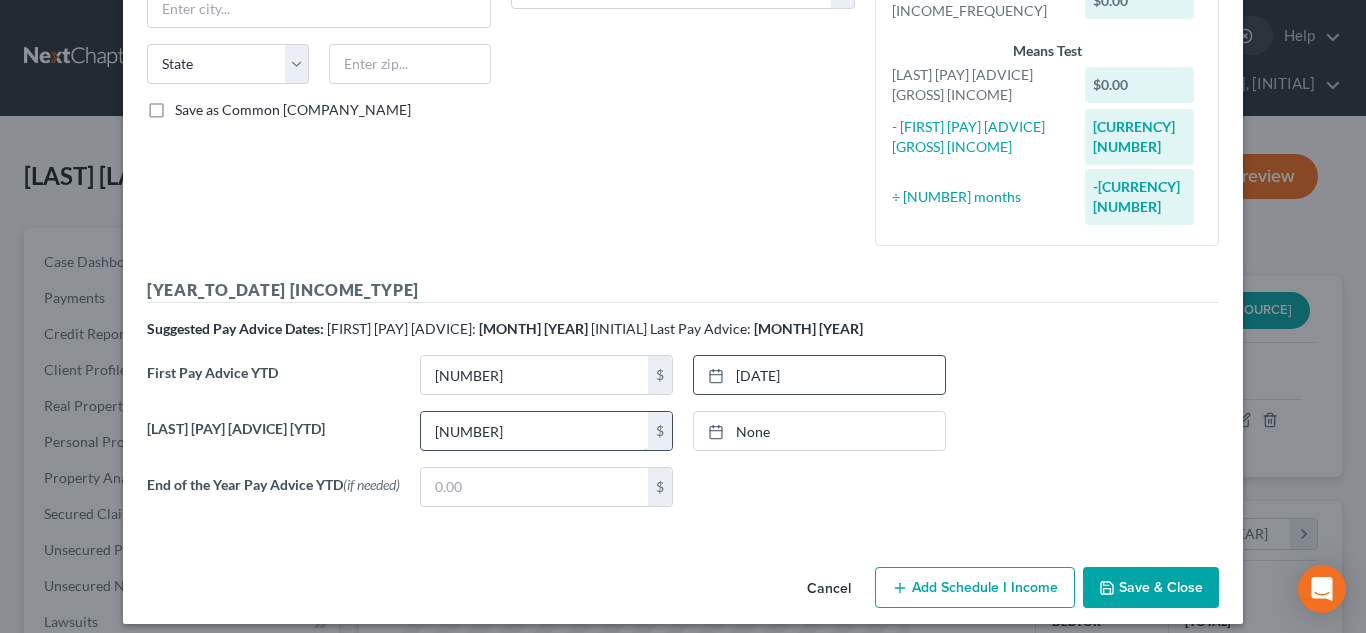 type on "[NUMBER]" 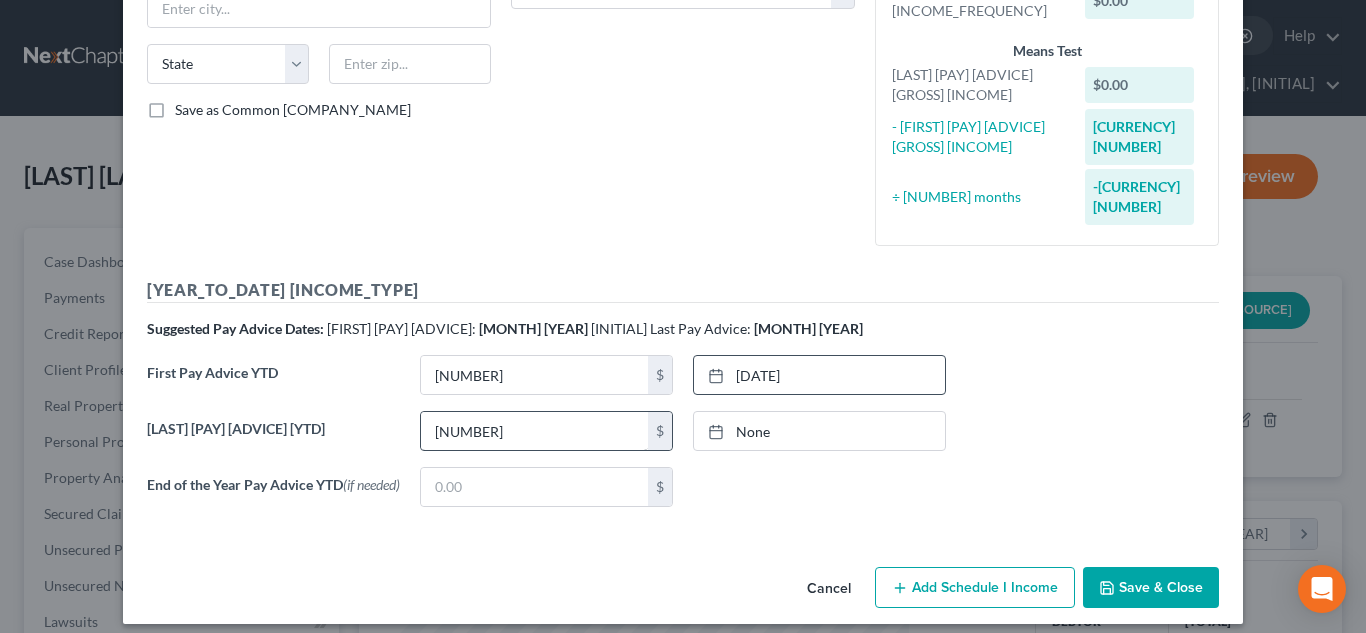type on "[DATE]" 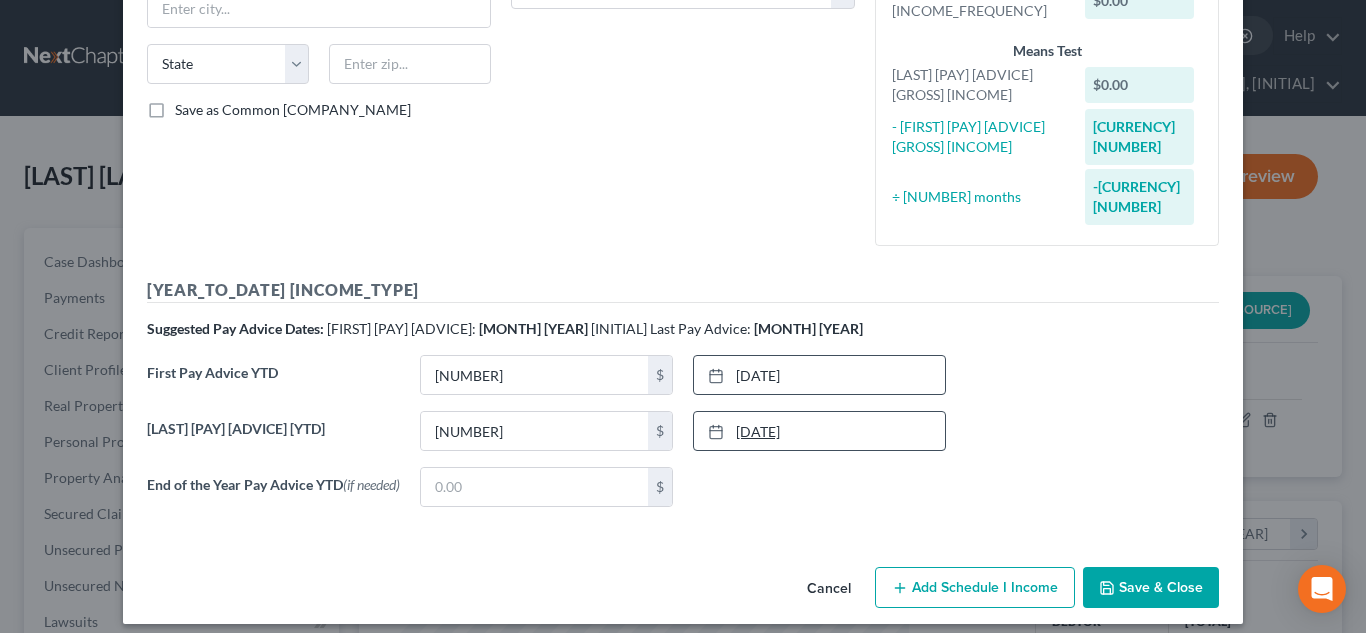 click on "[DATE]" at bounding box center (819, 431) 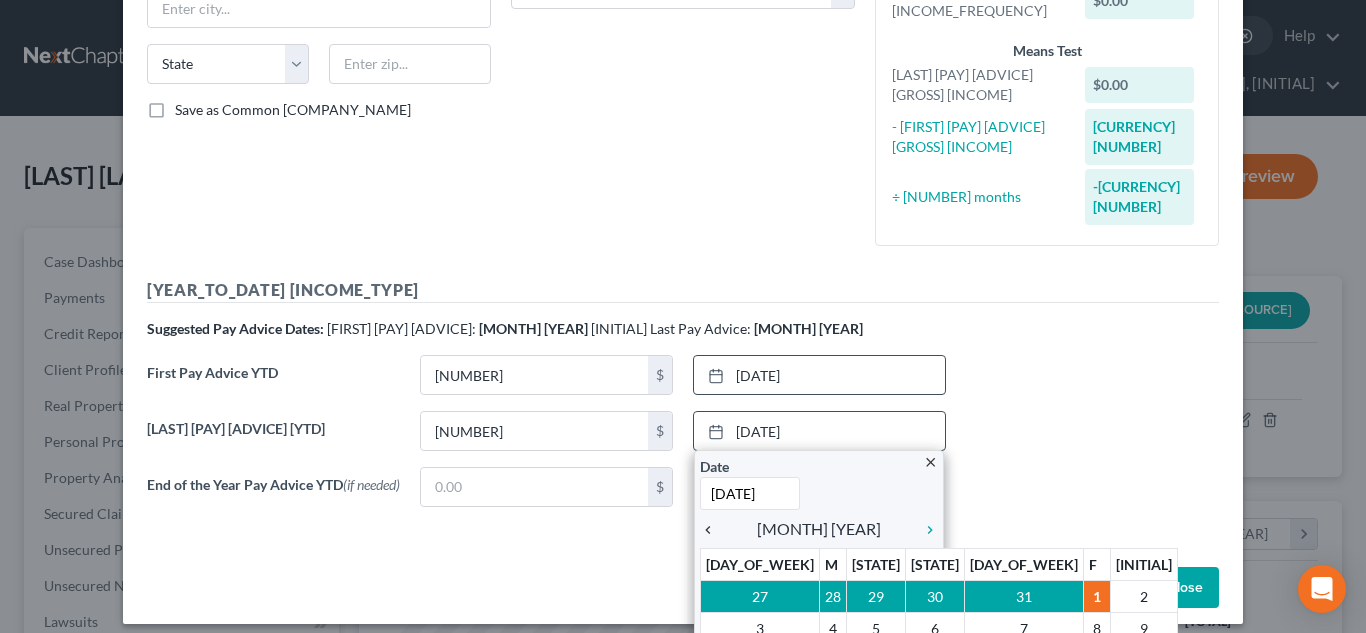 click on "chevron_left" at bounding box center (713, 530) 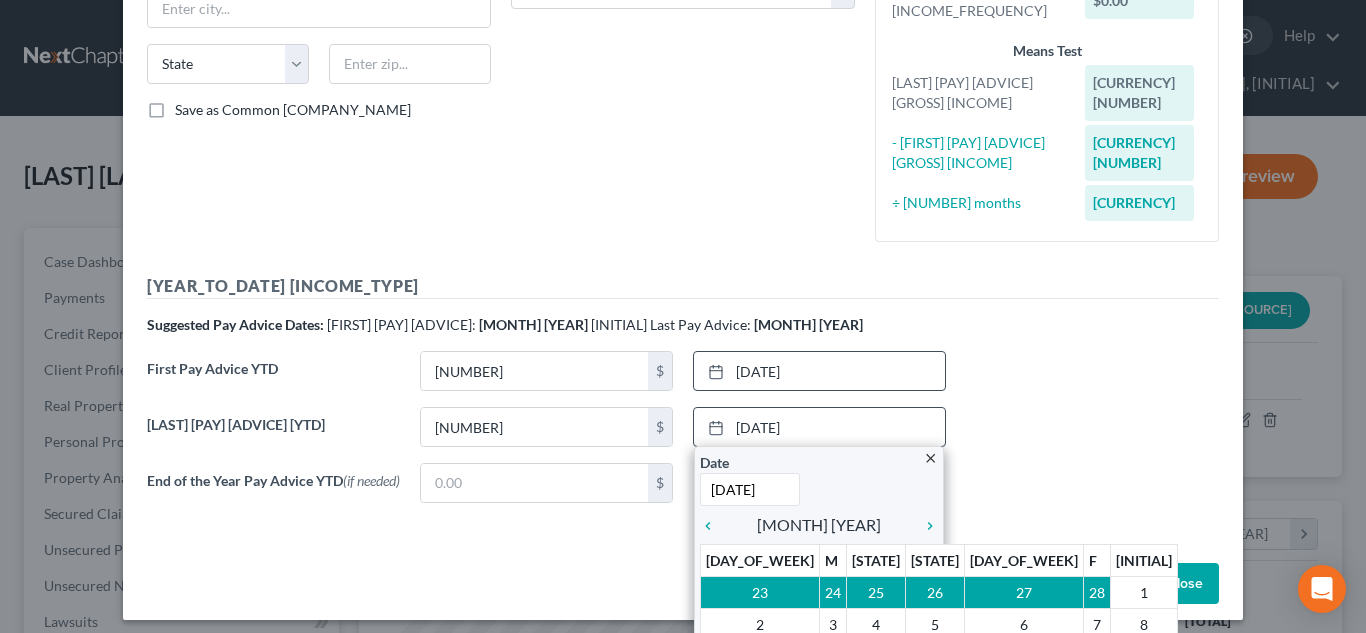 scroll, scrollTop: 525, scrollLeft: 0, axis: vertical 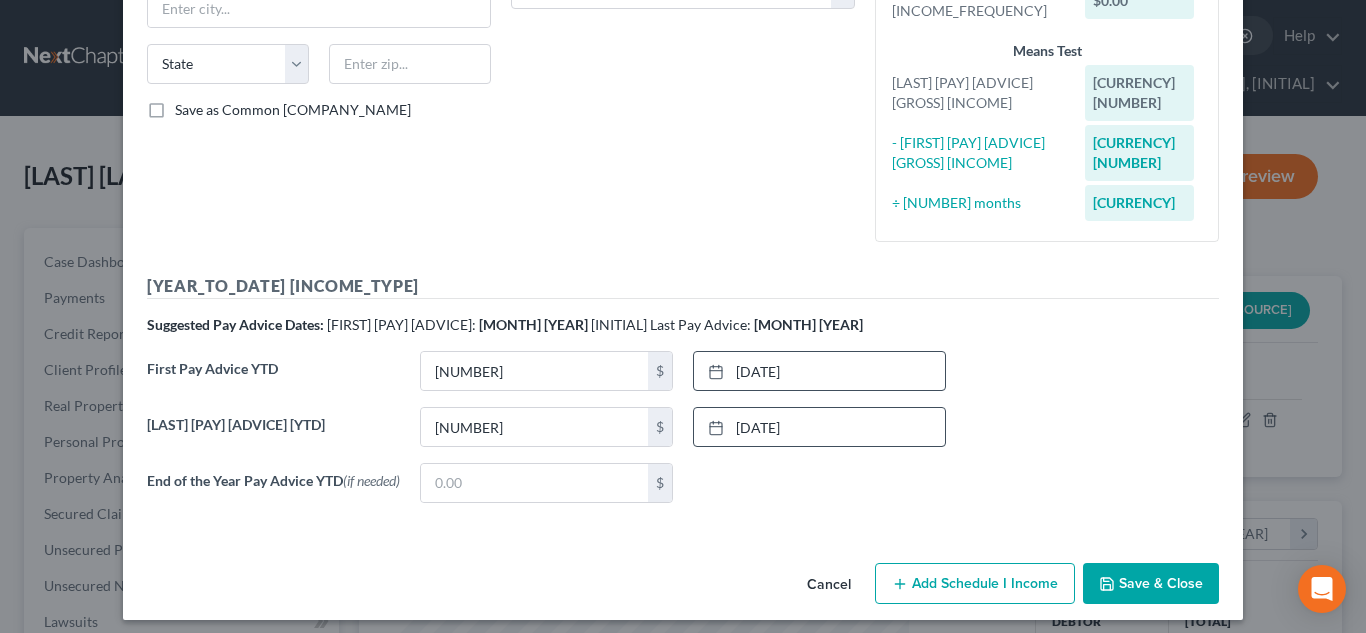 click on "Save & Close" at bounding box center [1151, 584] 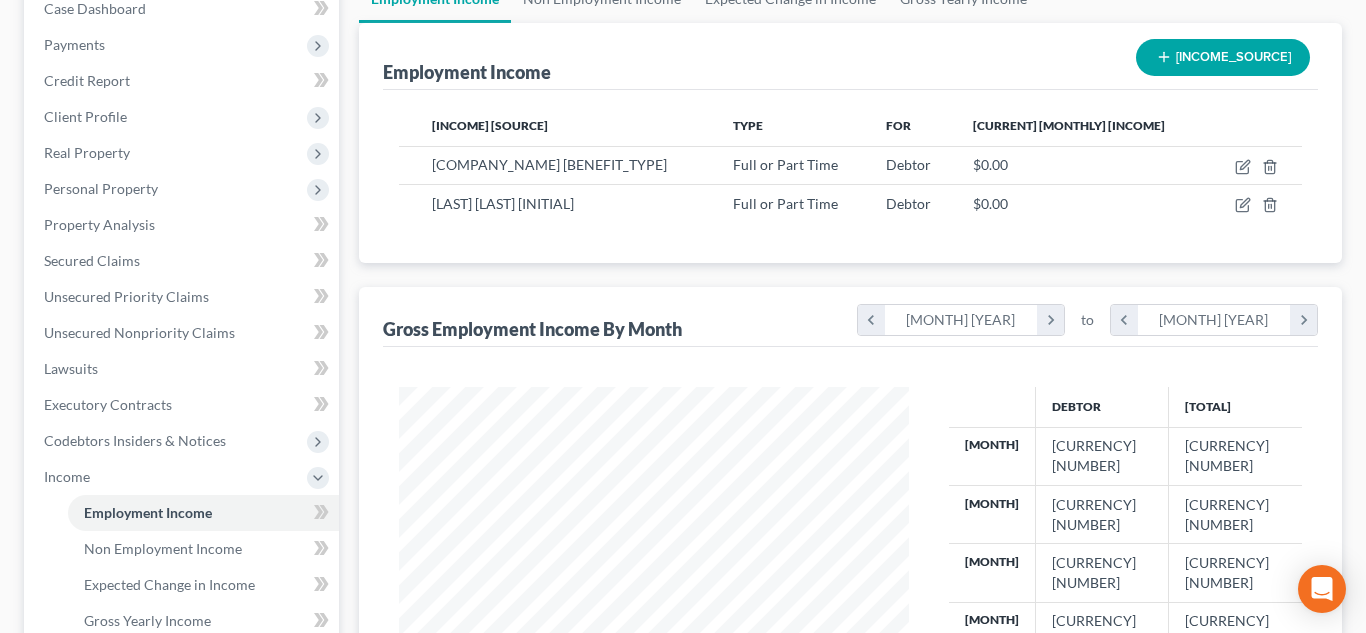scroll, scrollTop: 254, scrollLeft: 0, axis: vertical 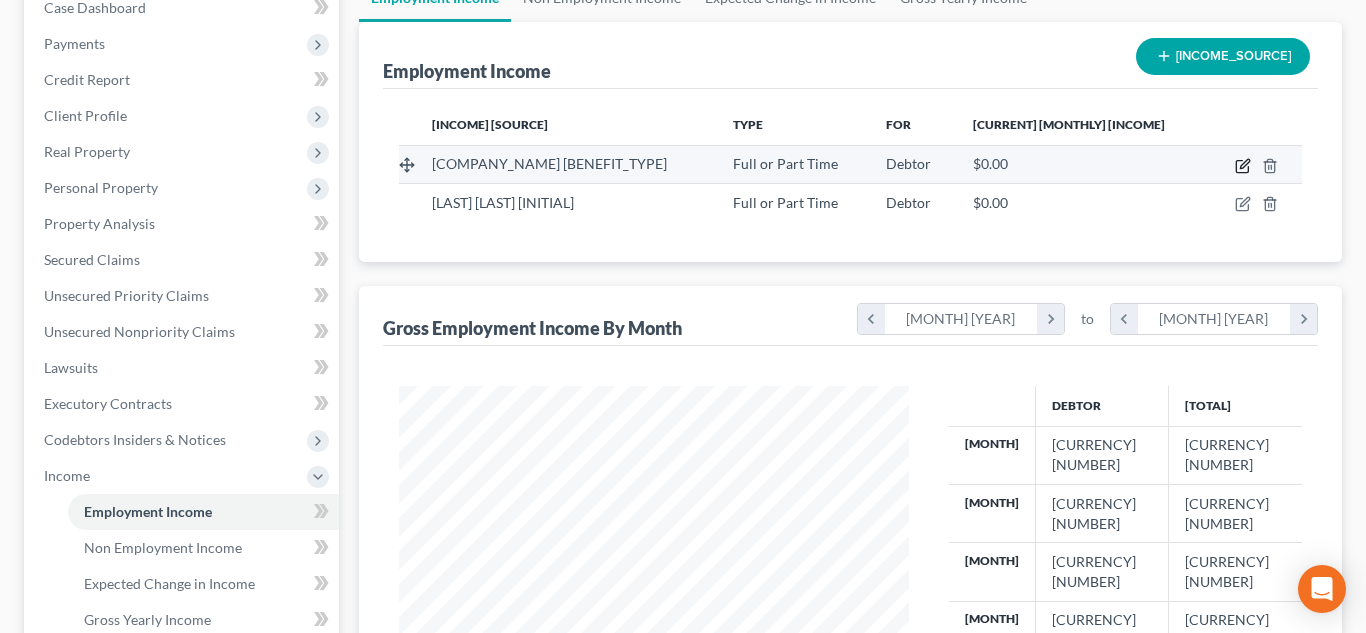 click 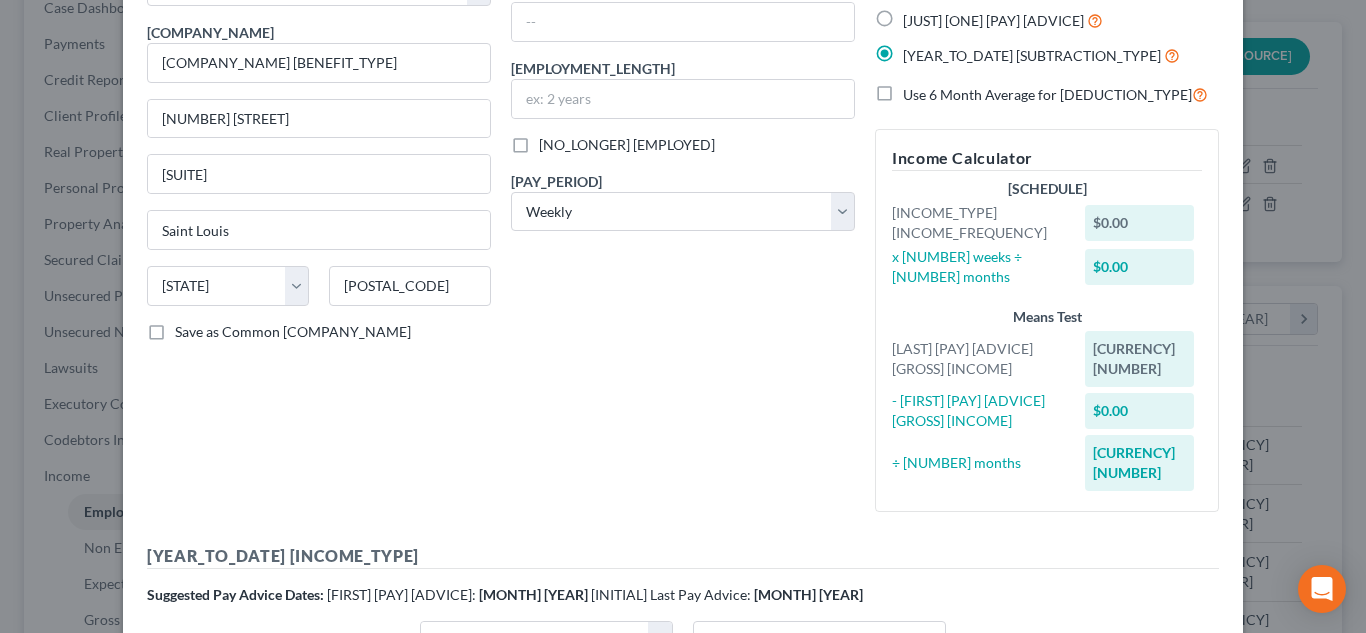 scroll, scrollTop: 0, scrollLeft: 0, axis: both 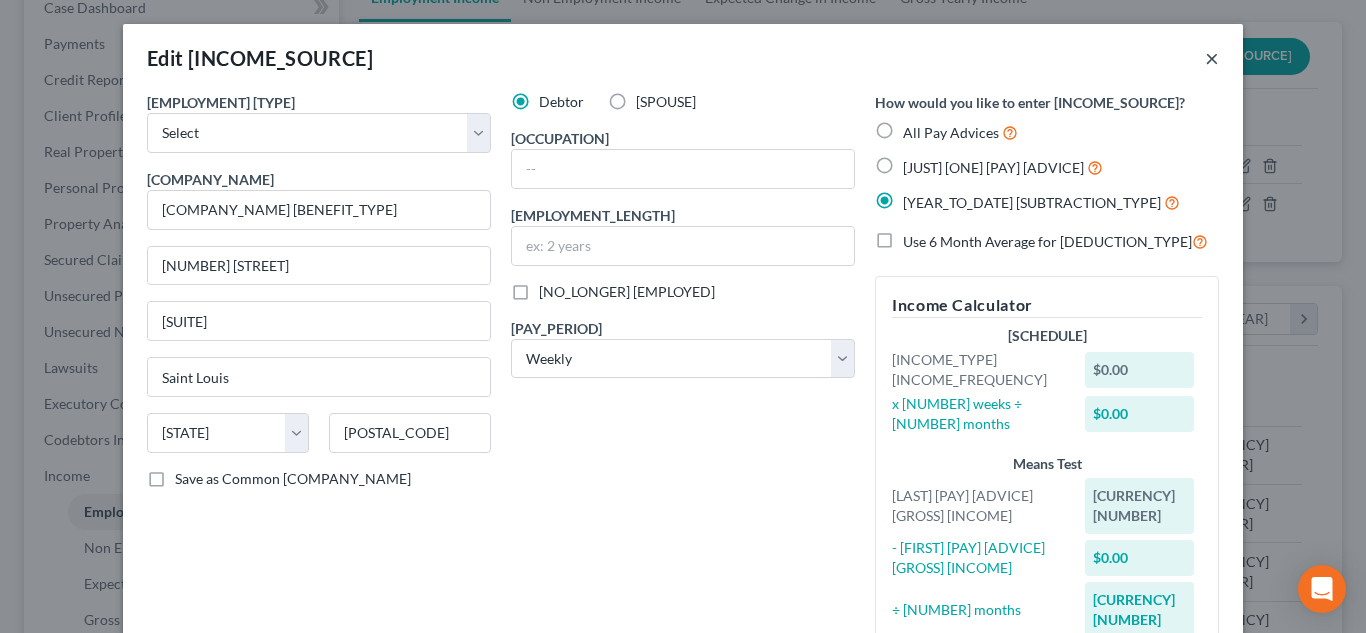 click on "×" at bounding box center (1212, 58) 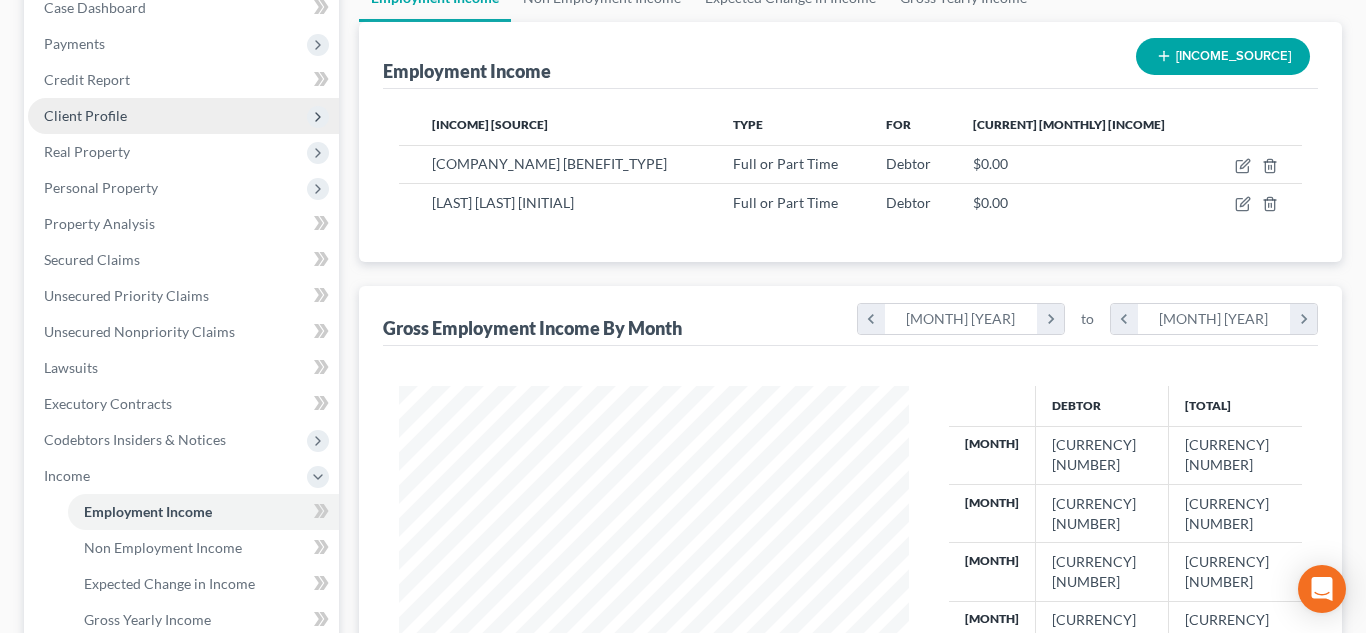 click on "Client Profile" at bounding box center [85, 115] 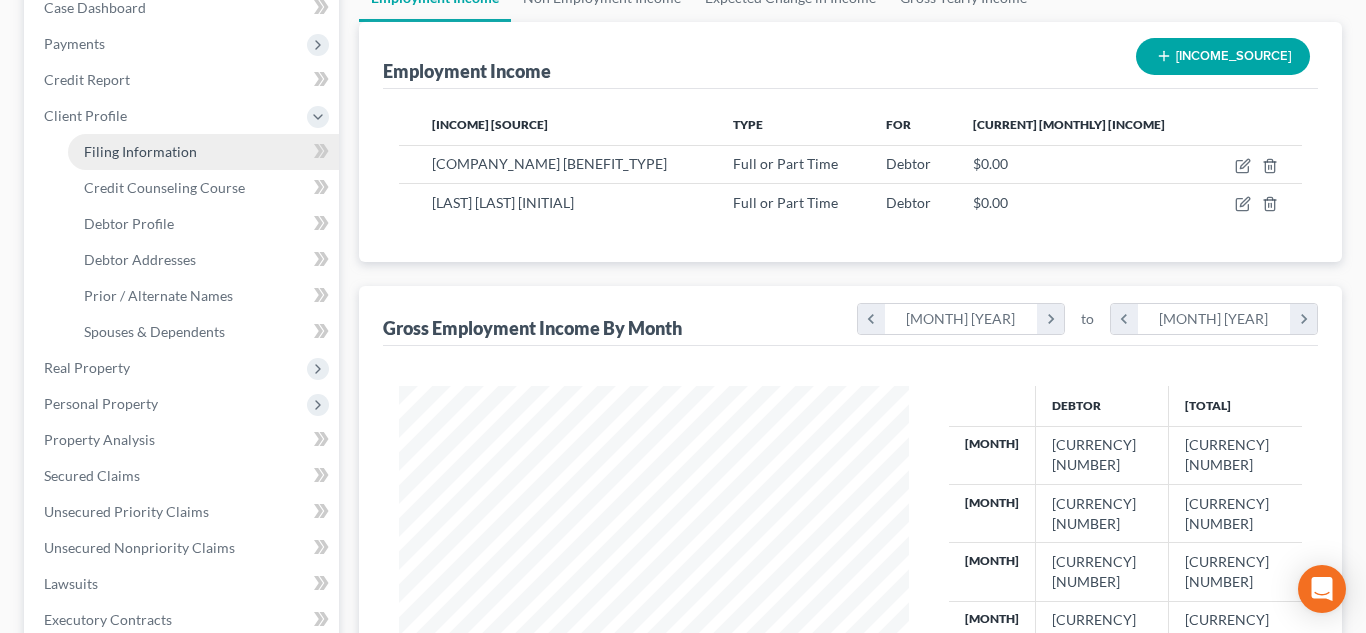 click on "Filing Information" at bounding box center [203, 152] 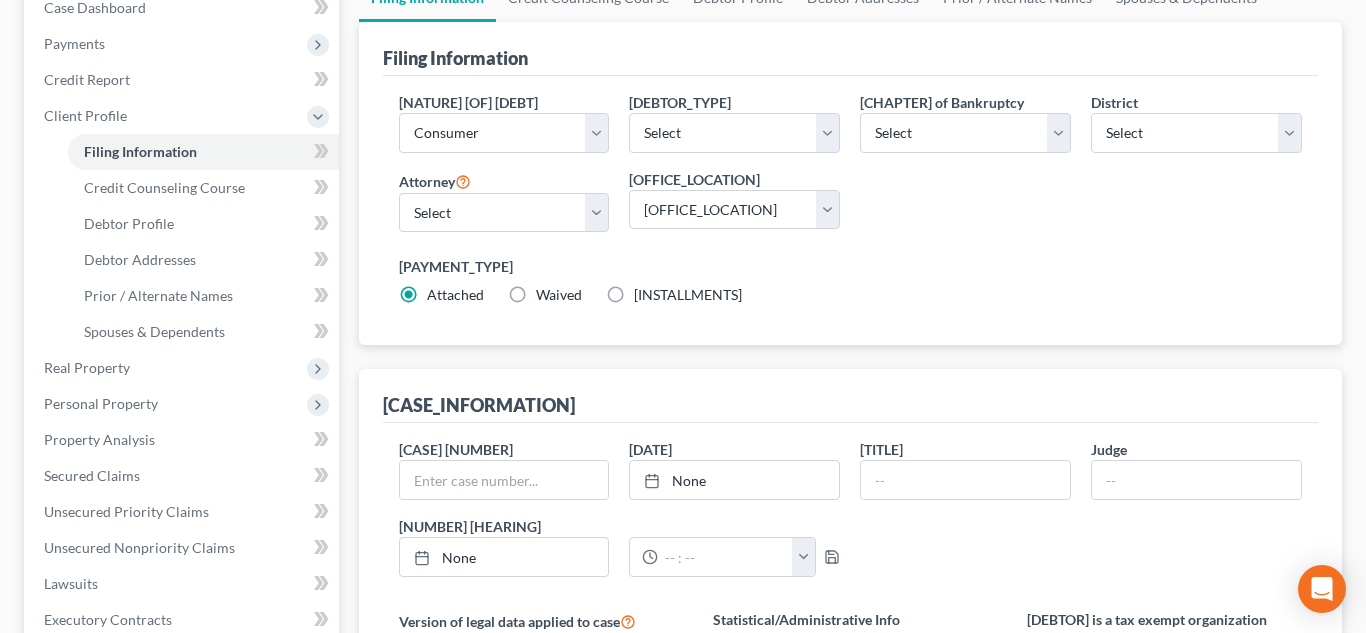 scroll, scrollTop: 0, scrollLeft: 0, axis: both 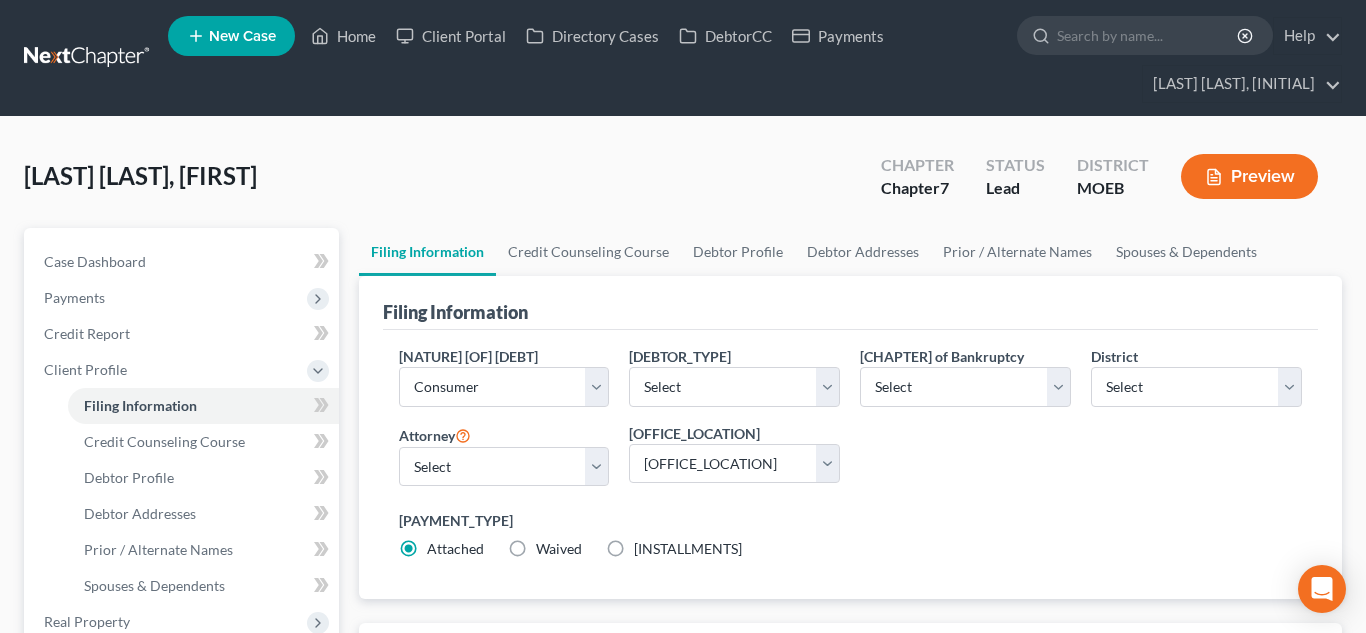 click on "Filing Information" at bounding box center [851, 303] 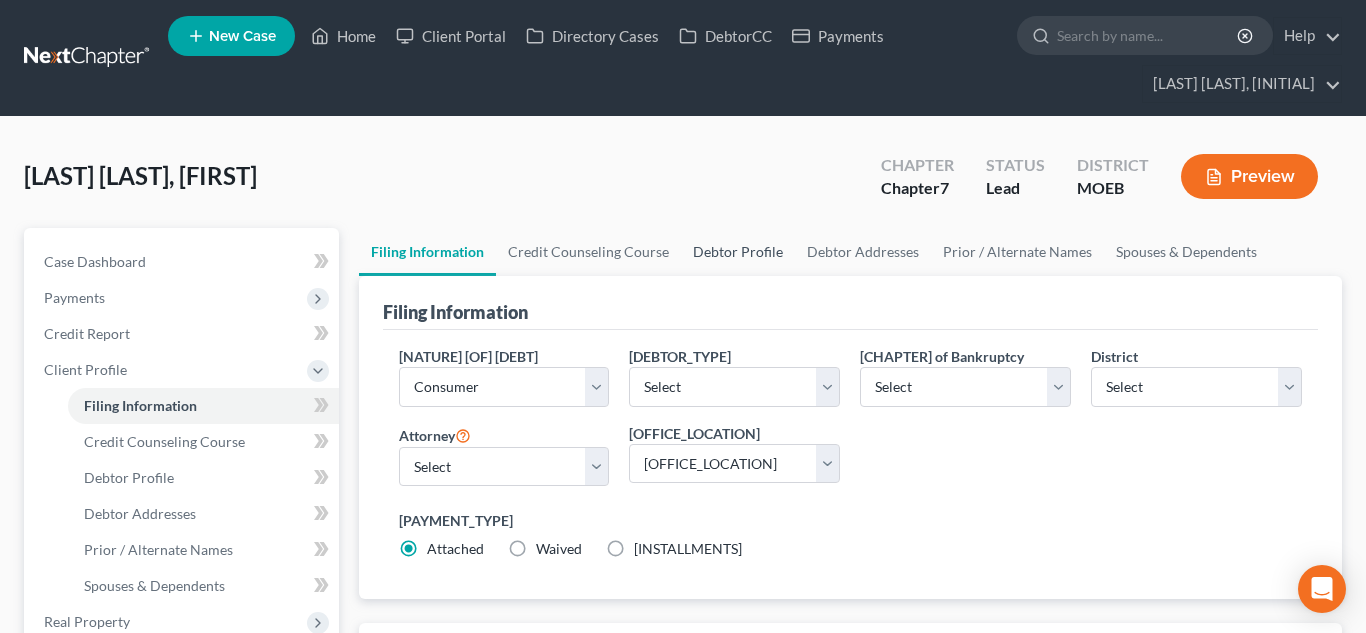 click on "Debtor Profile" at bounding box center (738, 252) 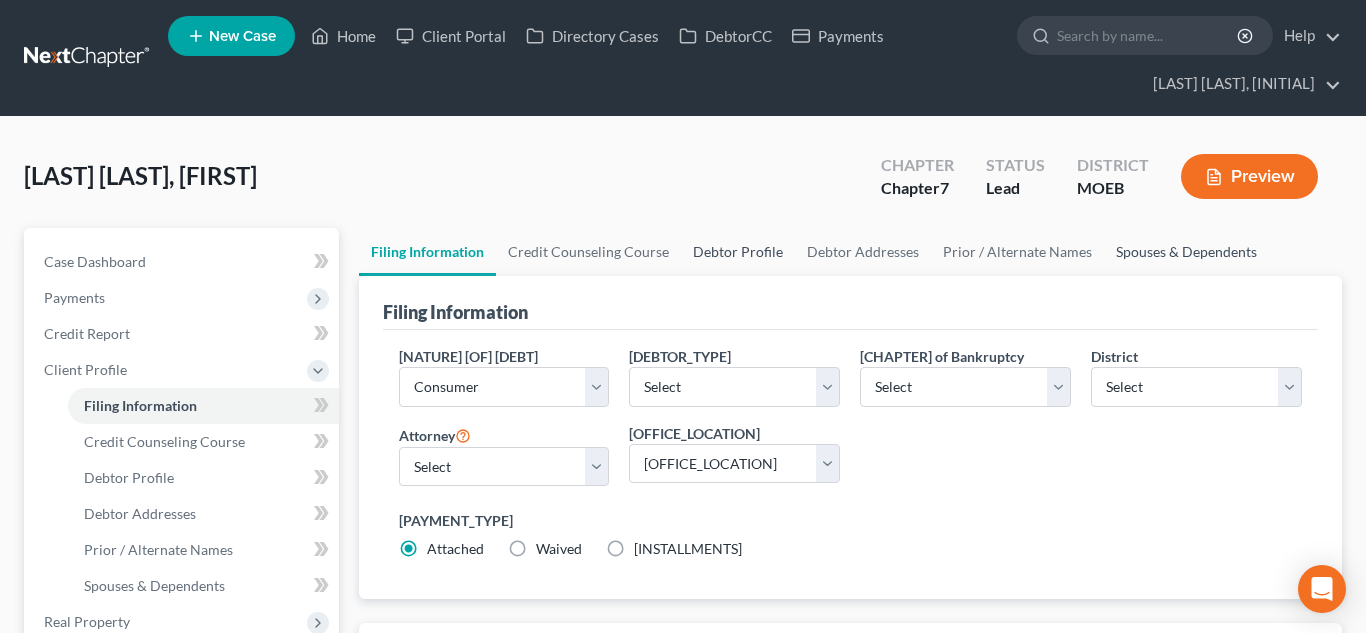 select on "[NUMBER]" 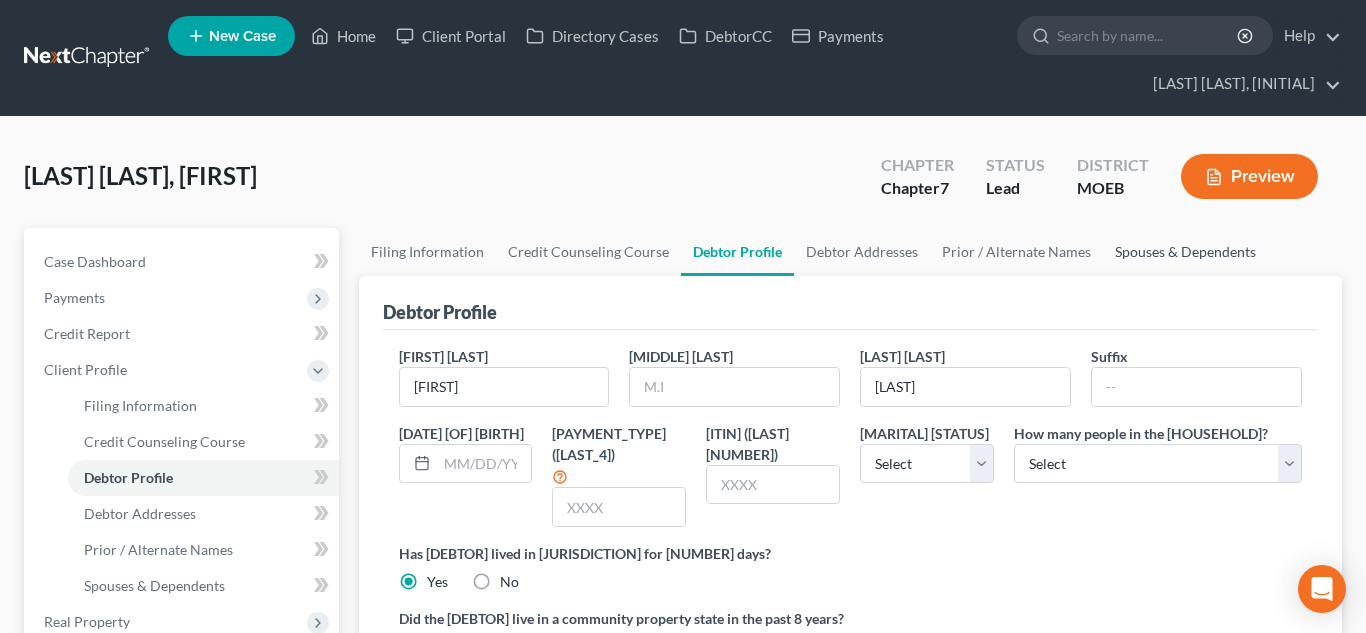 click on "Spouses & Dependents" at bounding box center [1185, 252] 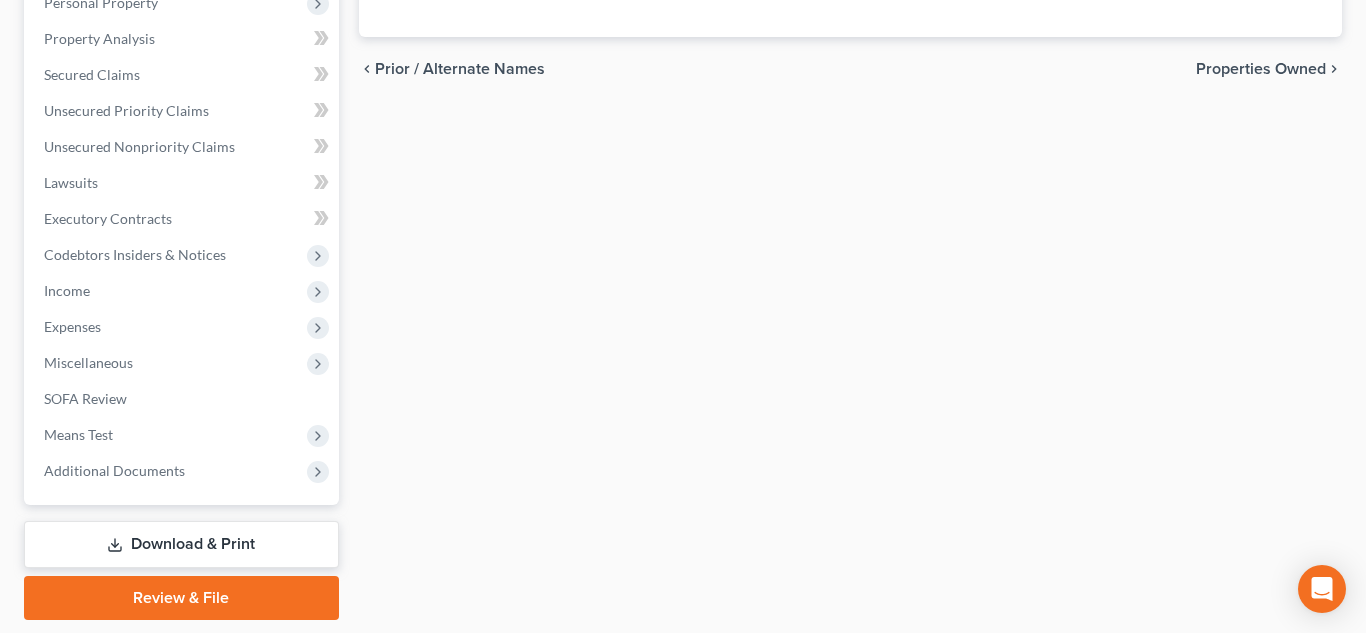 scroll, scrollTop: 718, scrollLeft: 0, axis: vertical 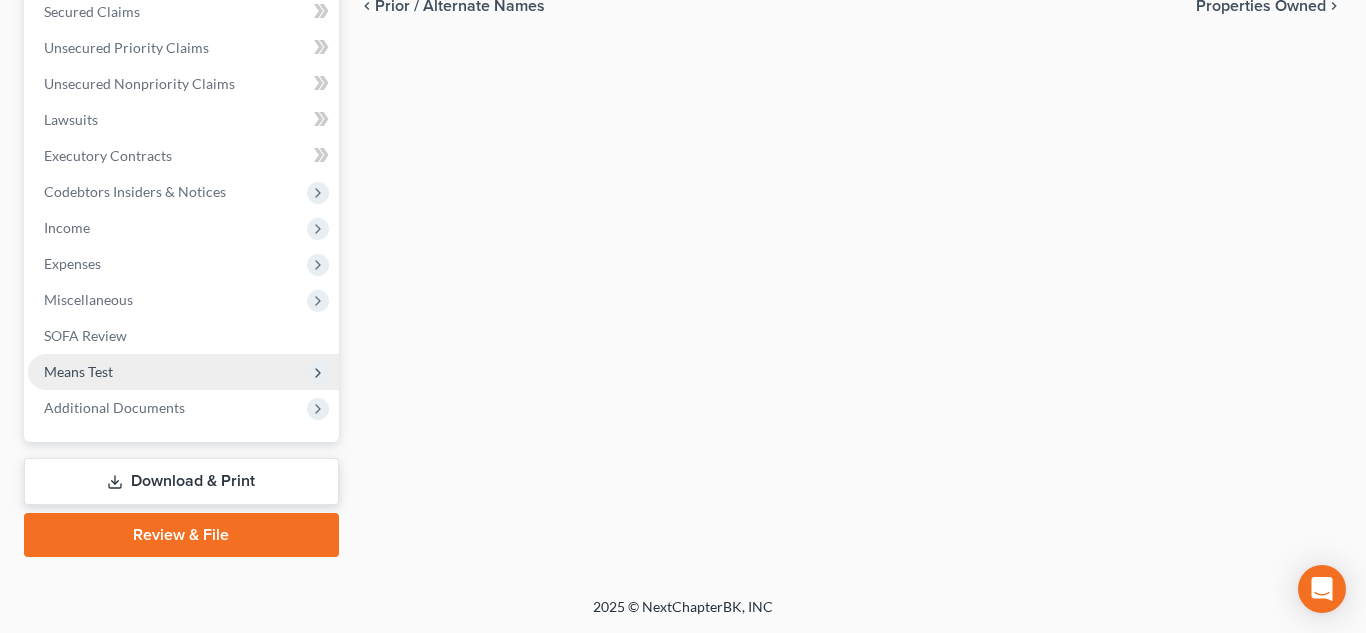click on "Means Test" at bounding box center [183, 372] 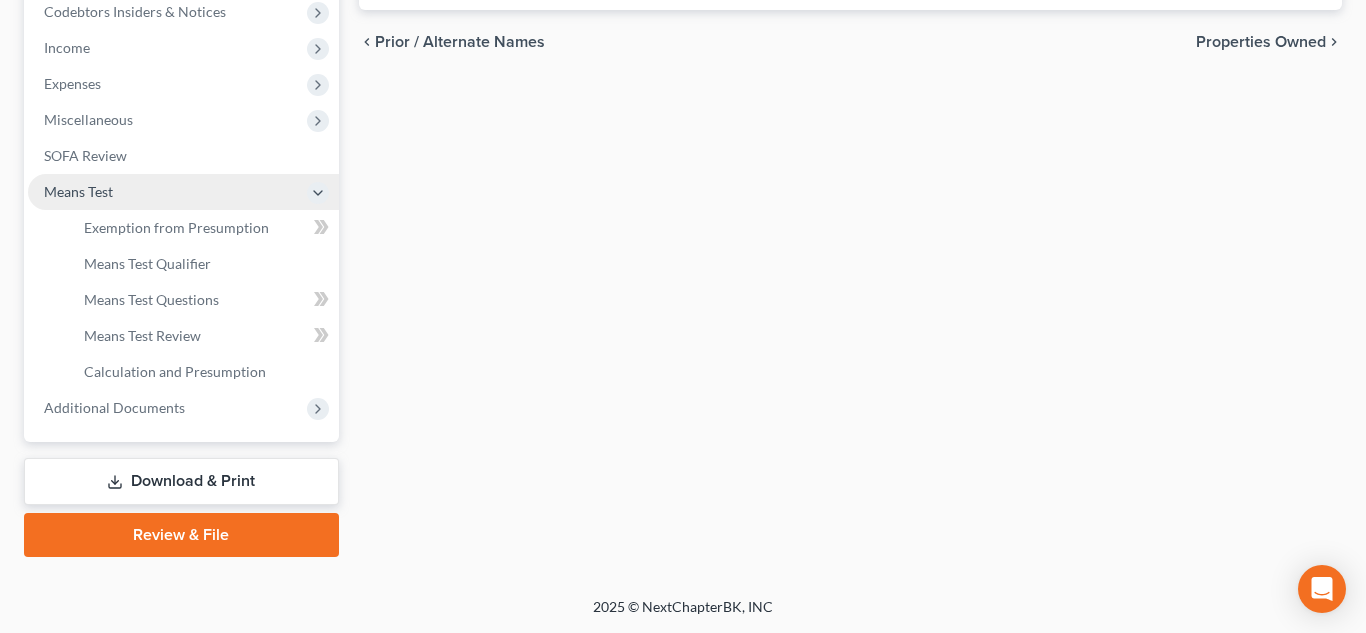 scroll, scrollTop: 502, scrollLeft: 0, axis: vertical 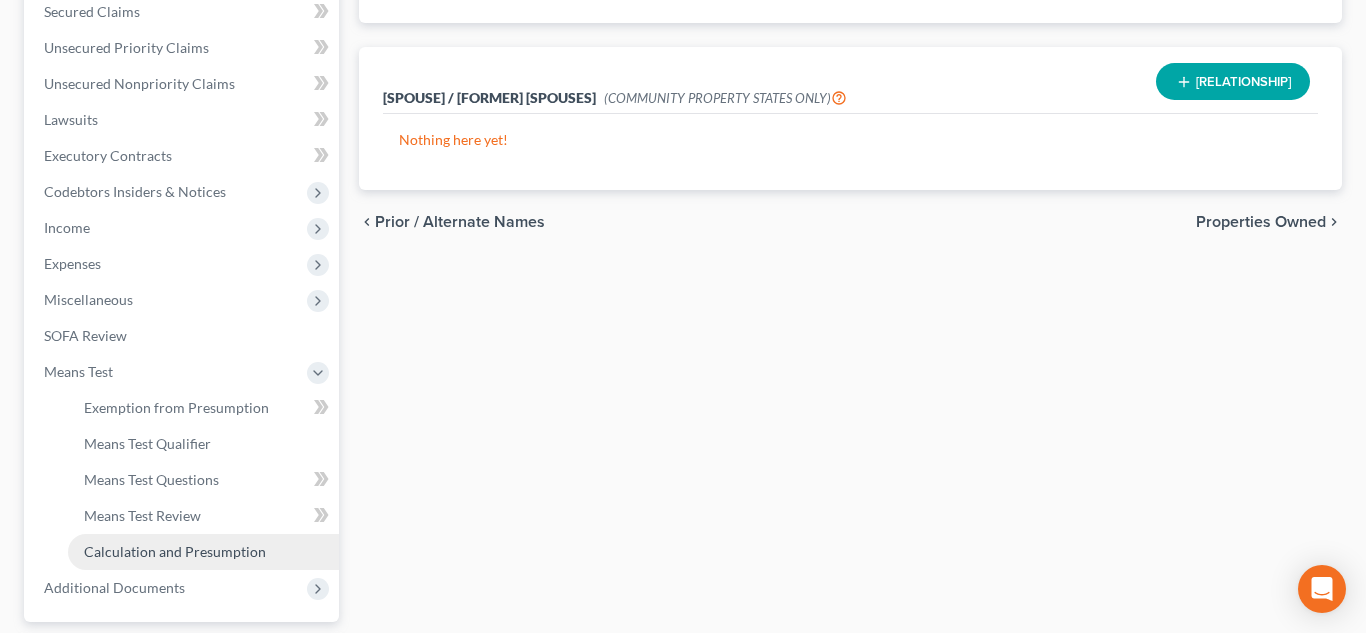 click on "Calculation and Presumption" at bounding box center (175, 551) 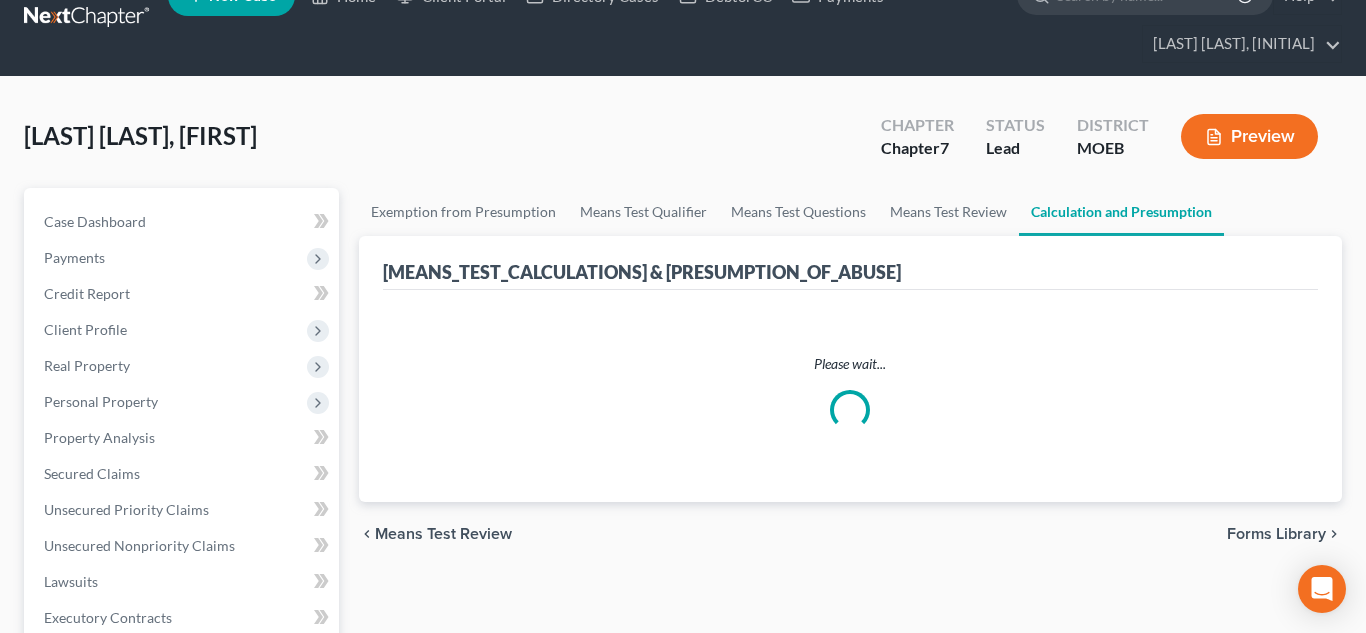 scroll, scrollTop: 0, scrollLeft: 0, axis: both 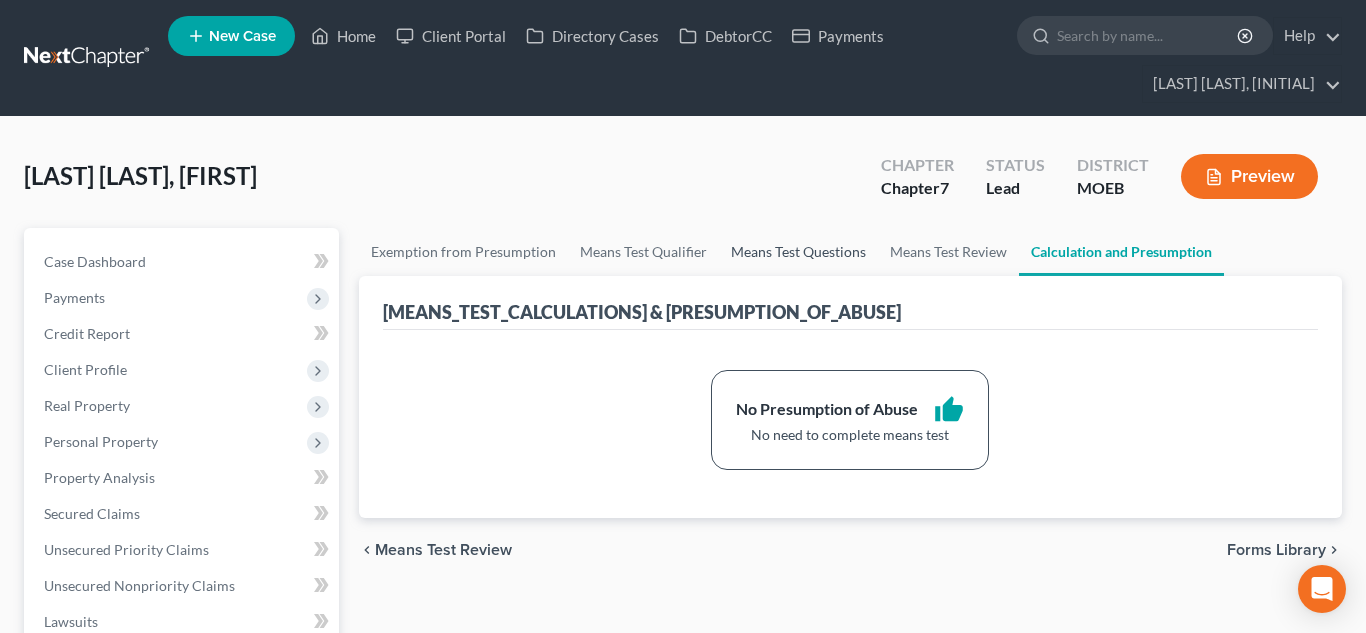 click on "Means Test Questions" at bounding box center [798, 252] 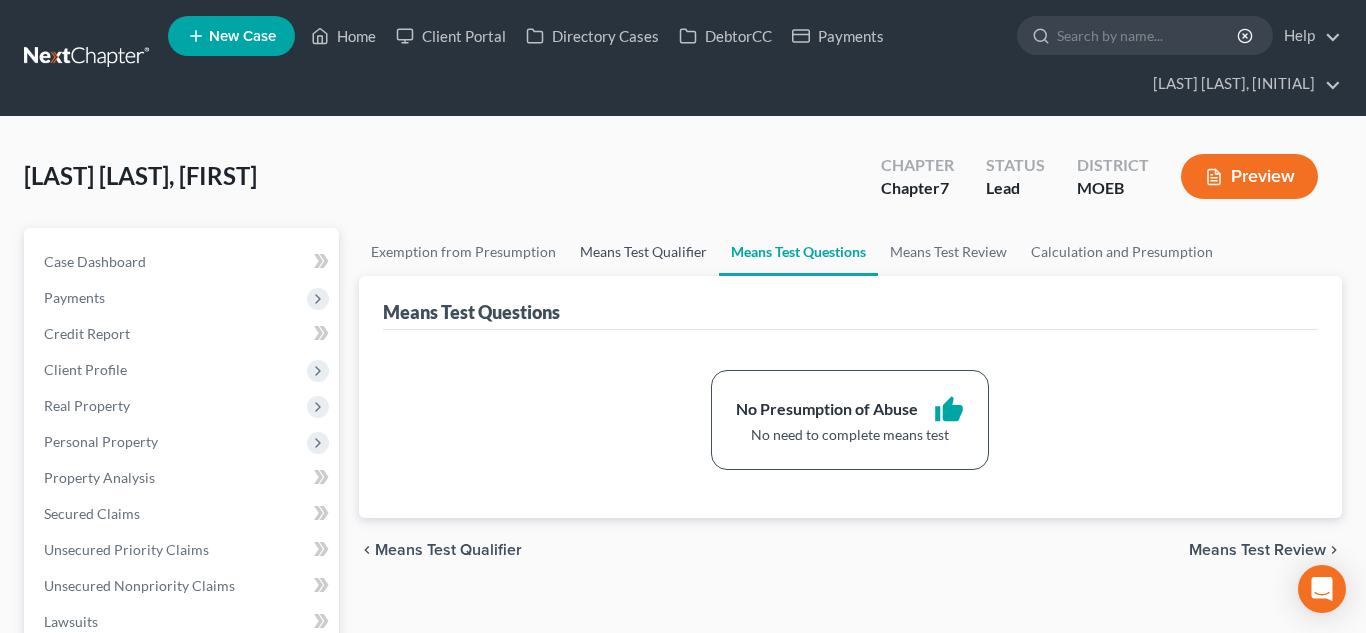 click on "Means Test Qualifier" at bounding box center [643, 252] 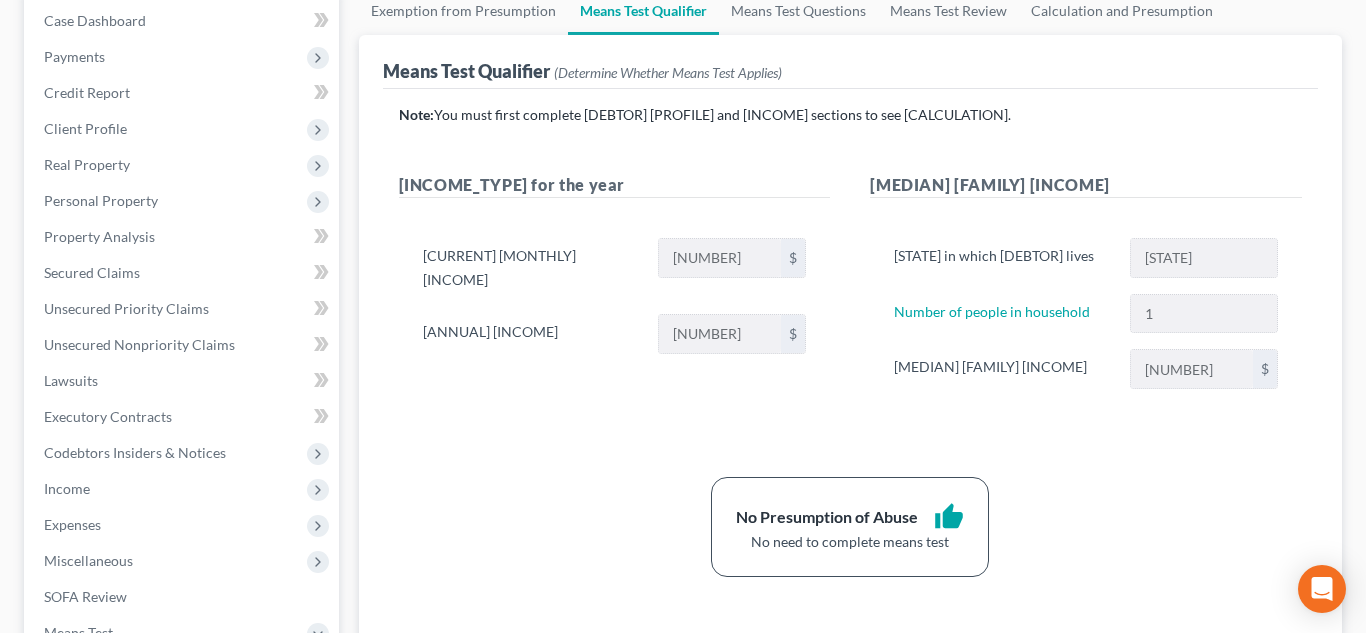scroll, scrollTop: 244, scrollLeft: 0, axis: vertical 